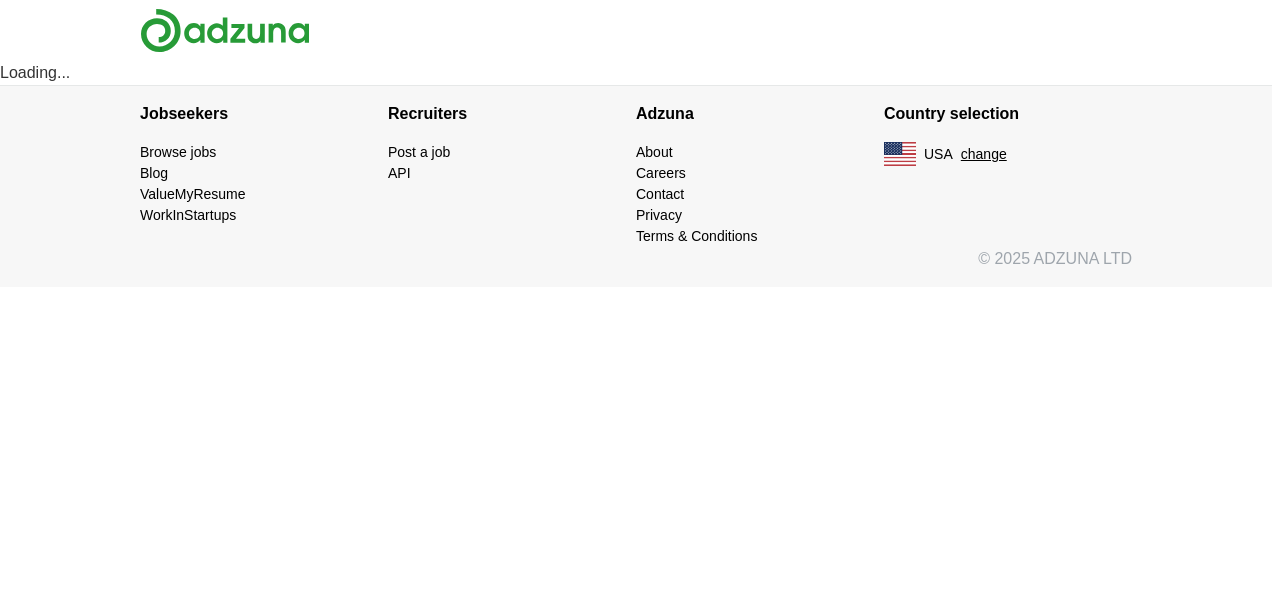 scroll, scrollTop: 0, scrollLeft: 0, axis: both 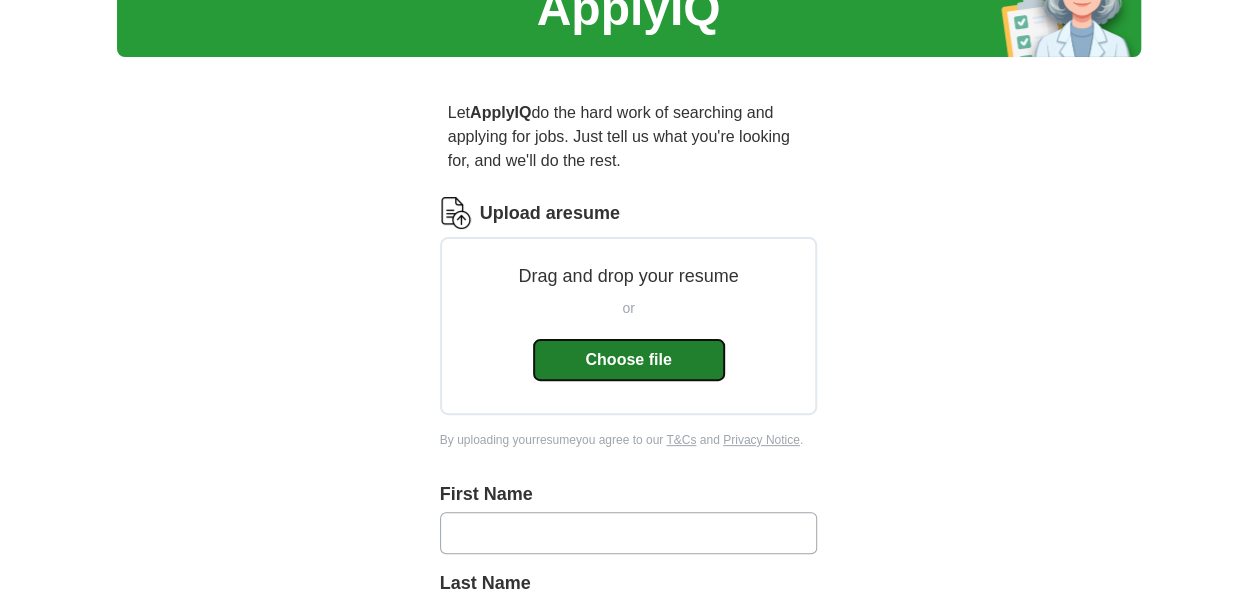 click on "Choose file" at bounding box center (629, 360) 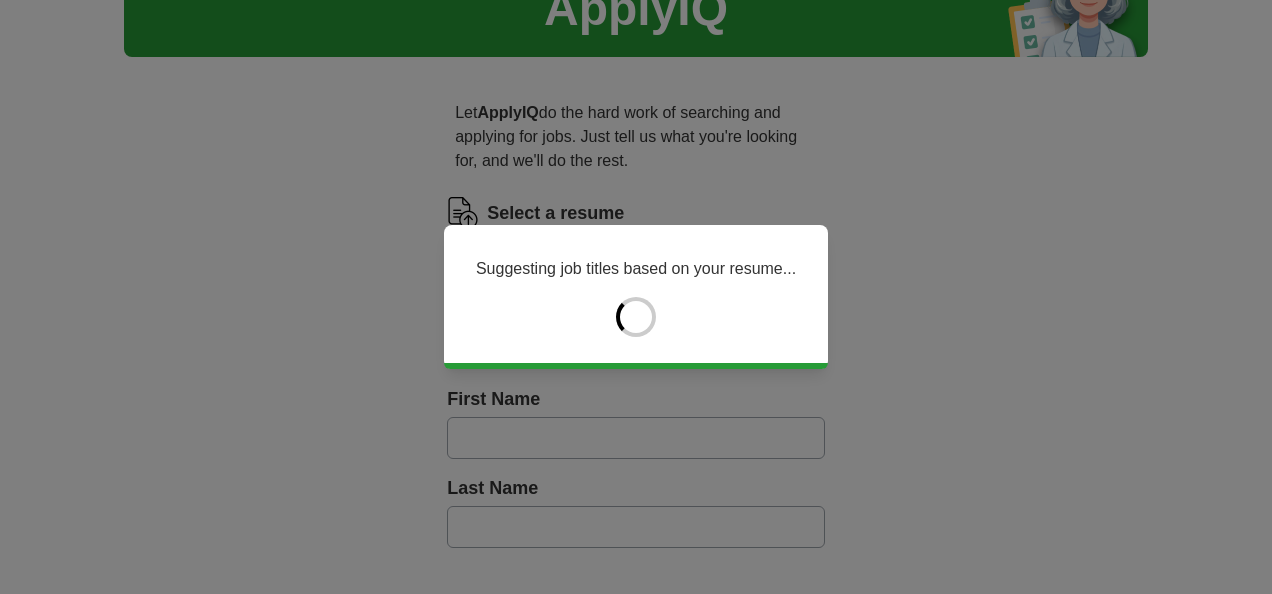 type on "*******" 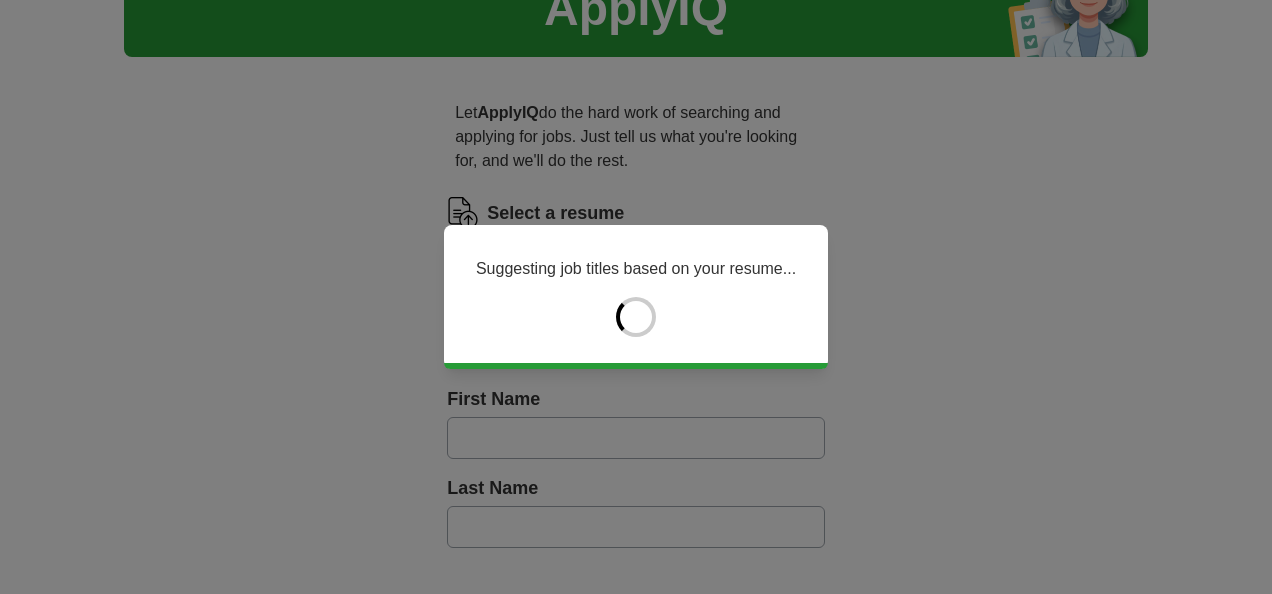 type on "*****" 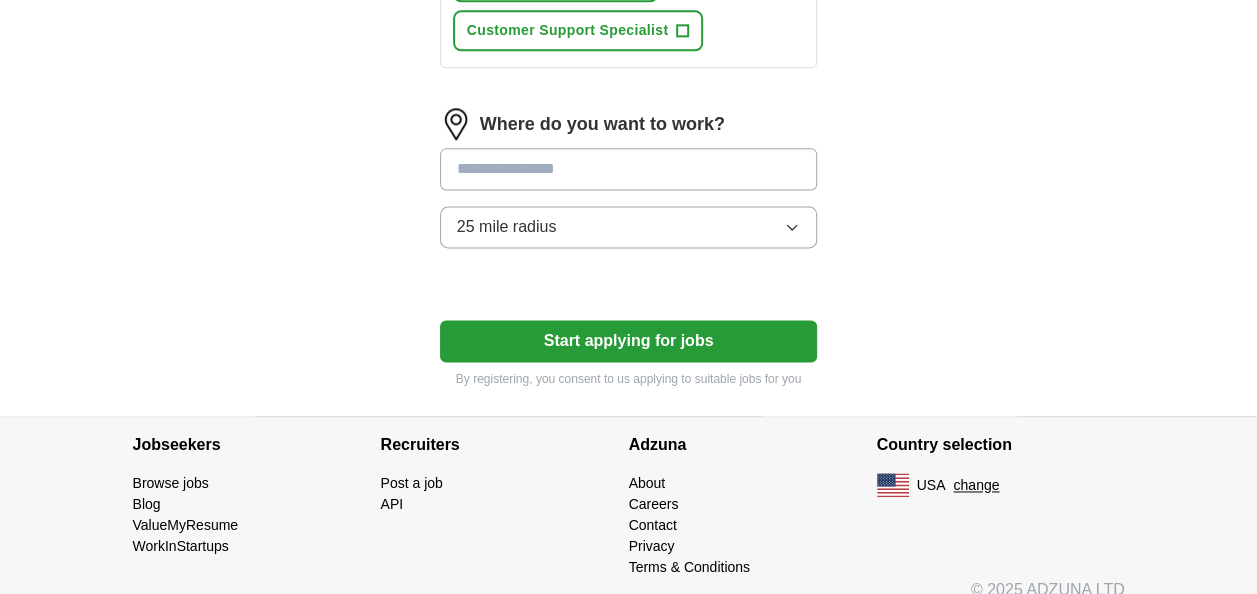 scroll, scrollTop: 1276, scrollLeft: 0, axis: vertical 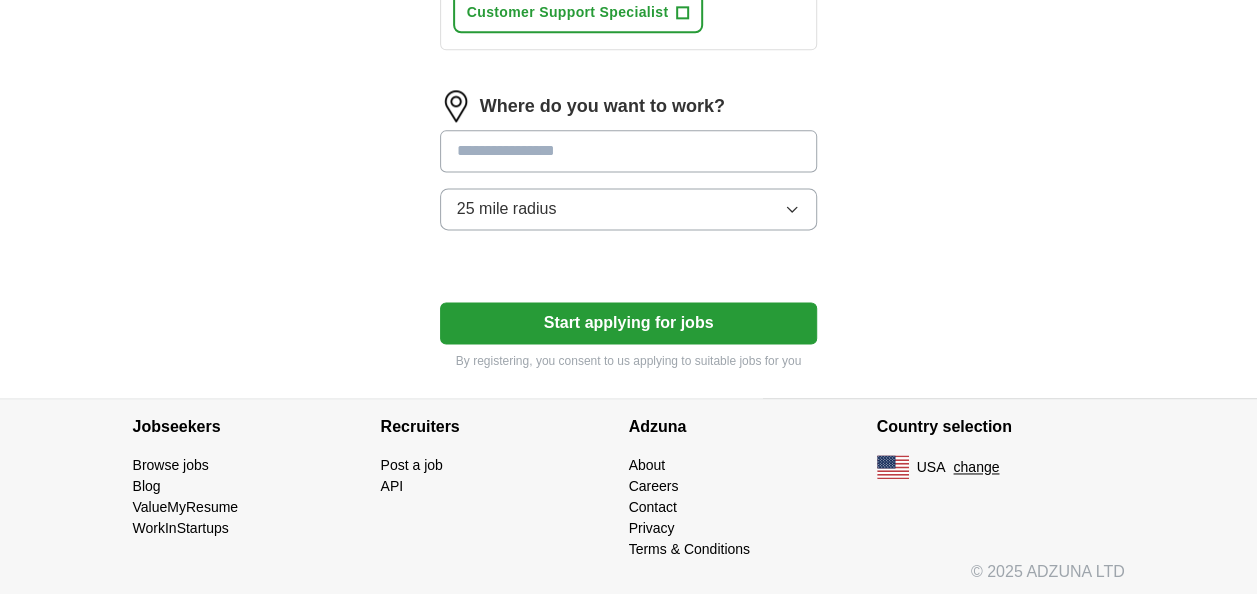 click at bounding box center (629, 151) 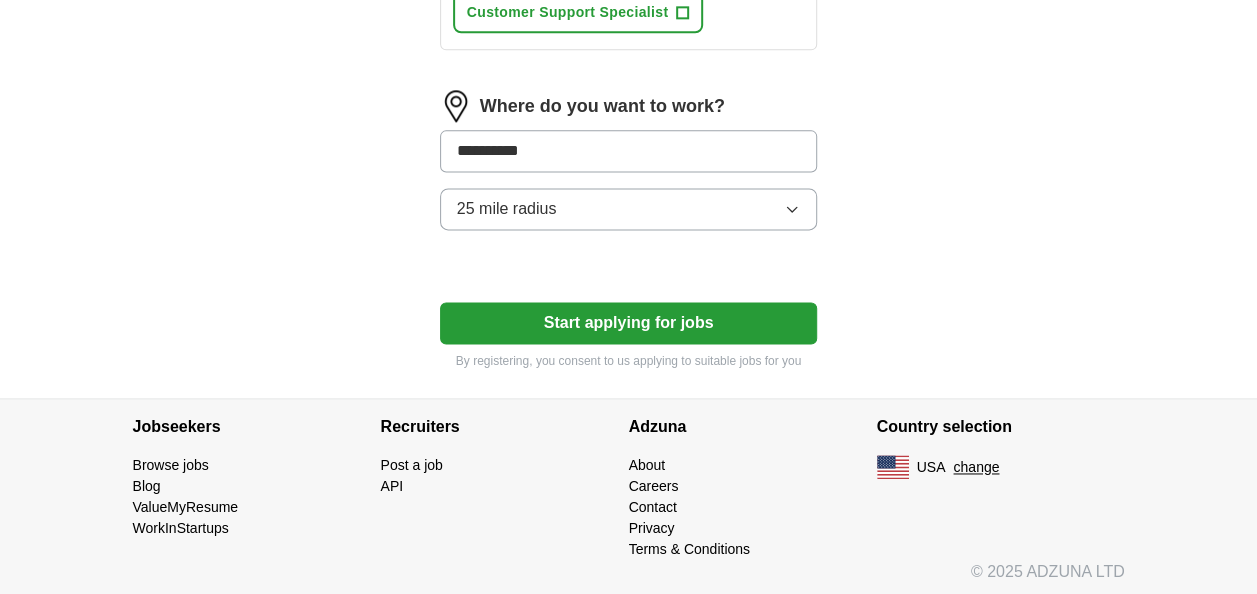 type on "*********" 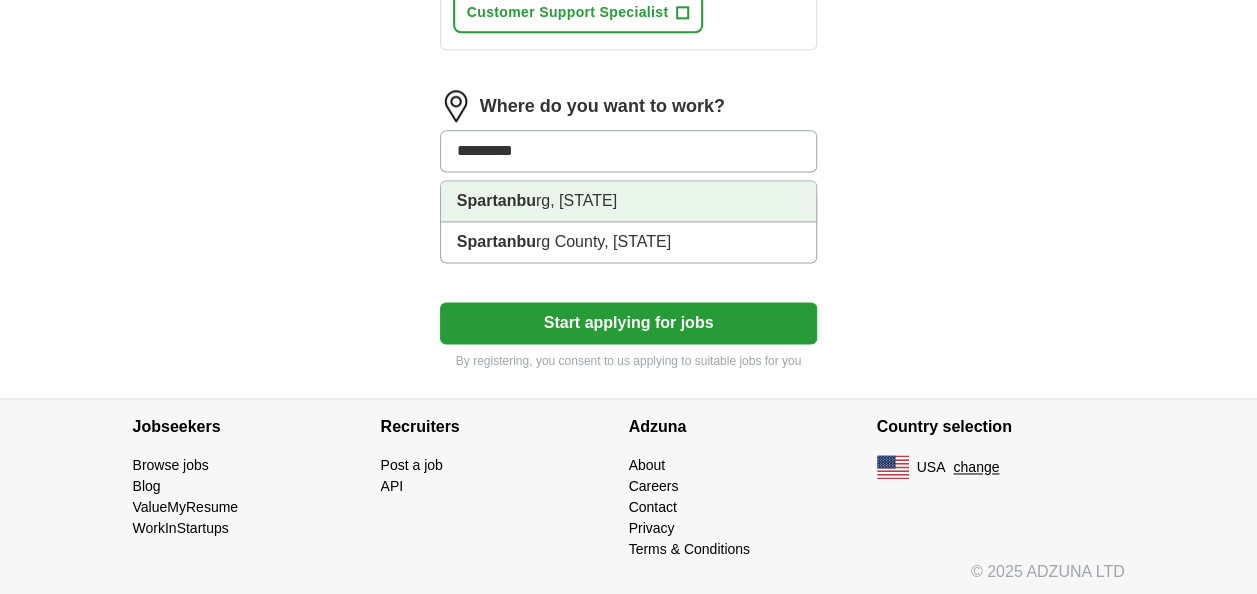 click on "Spartanbu rg, [STATE]" at bounding box center (629, 201) 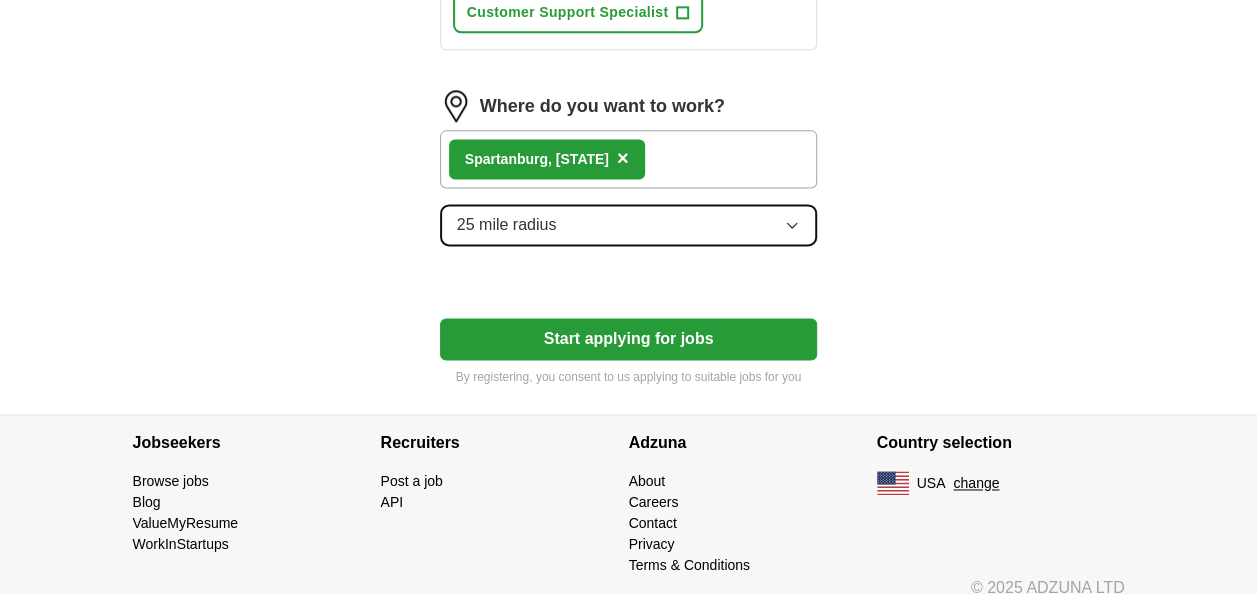 click on "25 mile radius" at bounding box center (629, 225) 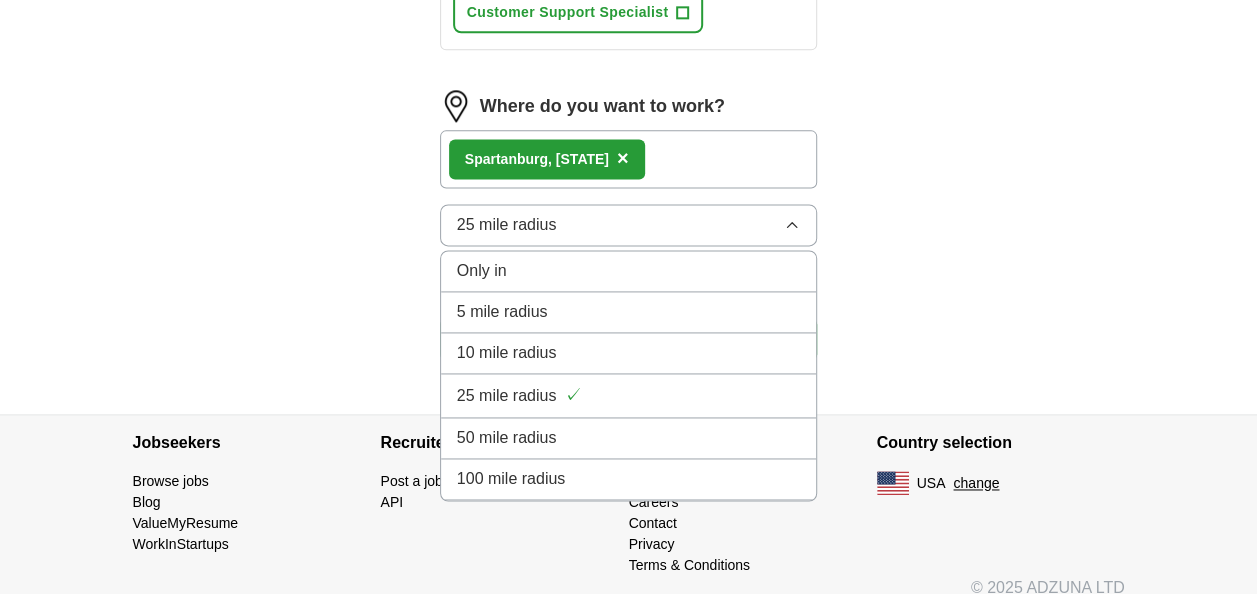 click on "ApplyIQ Let ApplyIQ do the hard work of searching and applying for jobs. Just tell us what you're looking for, and we'll do the rest. Select a resume [NAME]_[LAST]_Resume_[NUMBER].pdf [DATE], [TIME] Upload a different resume By uploading your resume you agree to our T&Cs and Privacy Notice. First Name ******* Last Name ***** What job are you looking for? Enter or select a minimum of 3 job titles (4-8 recommended) Housekeeping Supervisor + Merchandising Coordinator + Customer Service Manager + Team Lead - Customer Service + Customer Success Representative + Client Relations Specialist + Customer Experience Associate + Sales Support Associate + Retail Sales Associate + Customer Support Specialist + Where do you want to work? Spartanbu rg, [STATE] × 25 mile radius Only in 5 mile radius 10 mile radius 25 mile radius ✓ 50 mile radius 100 mile radius Start applying for jobs By registering, you consent to us applying to suitable jobs for you" at bounding box center [629, -401] 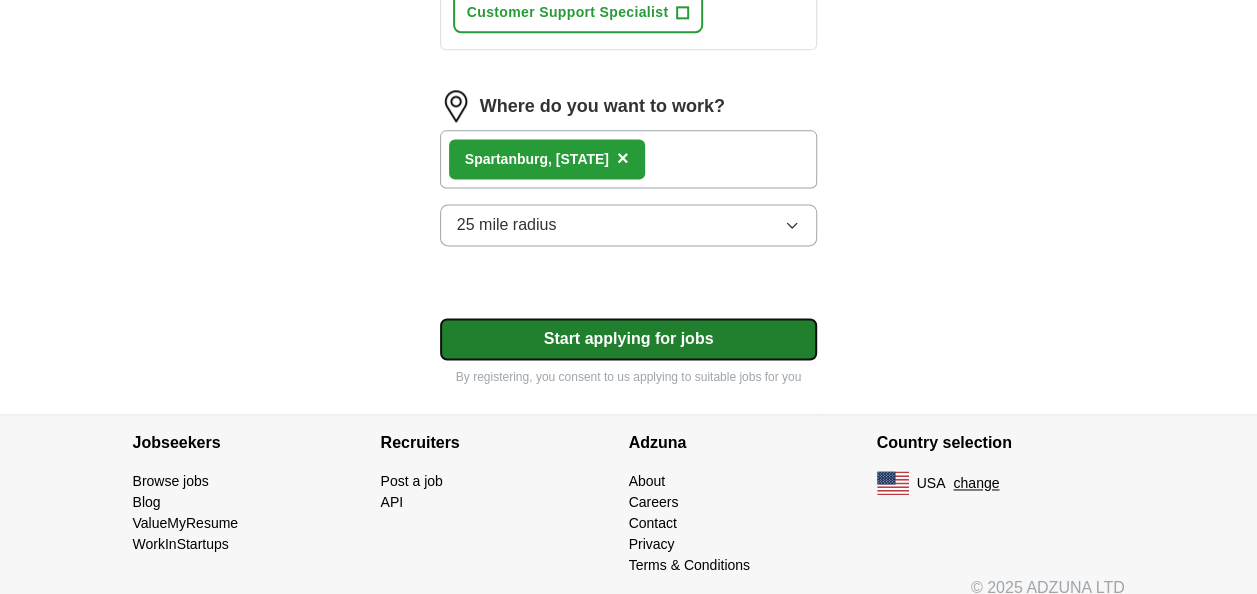 click on "Start applying for jobs" at bounding box center [629, 339] 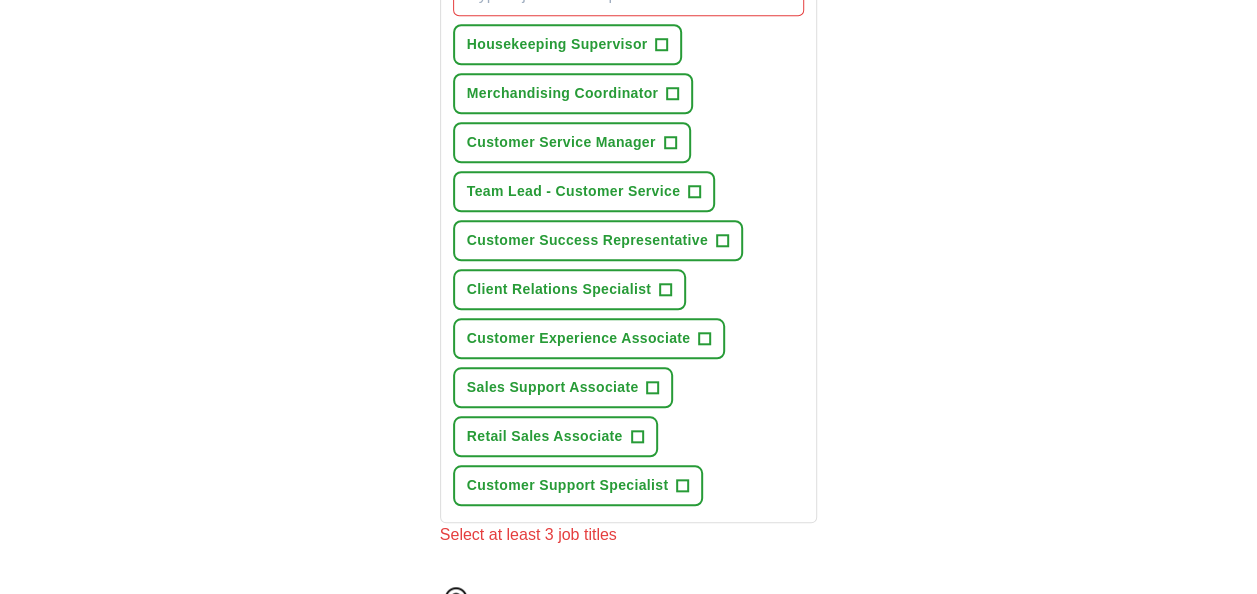 scroll, scrollTop: 776, scrollLeft: 0, axis: vertical 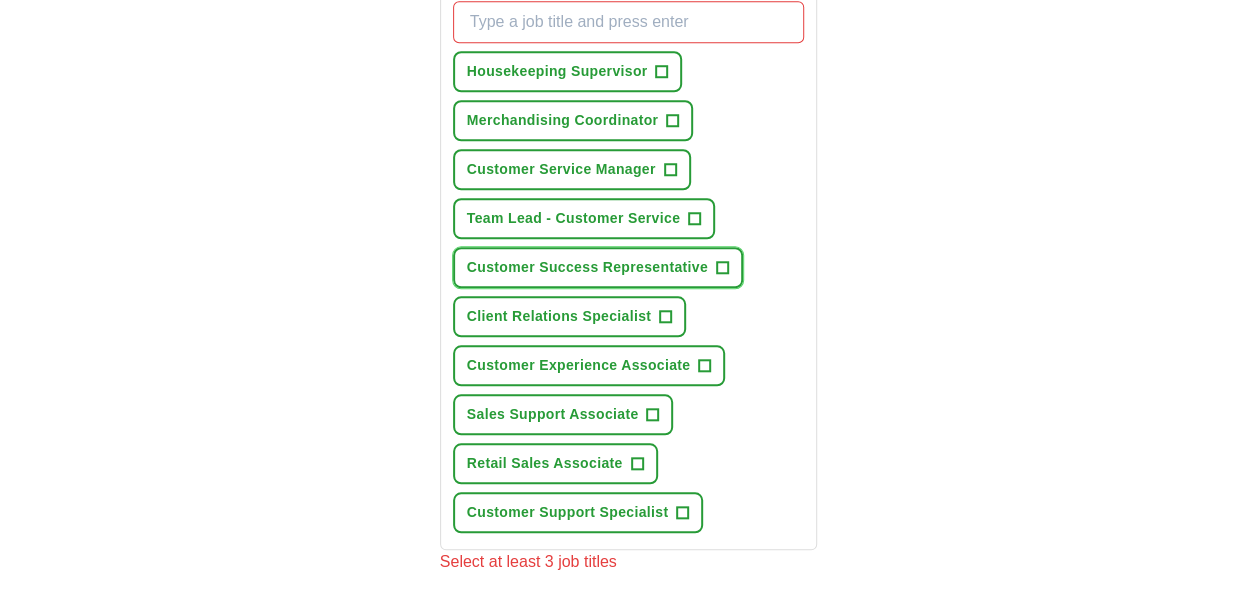 click on "Customer Success Representative +" at bounding box center (598, 267) 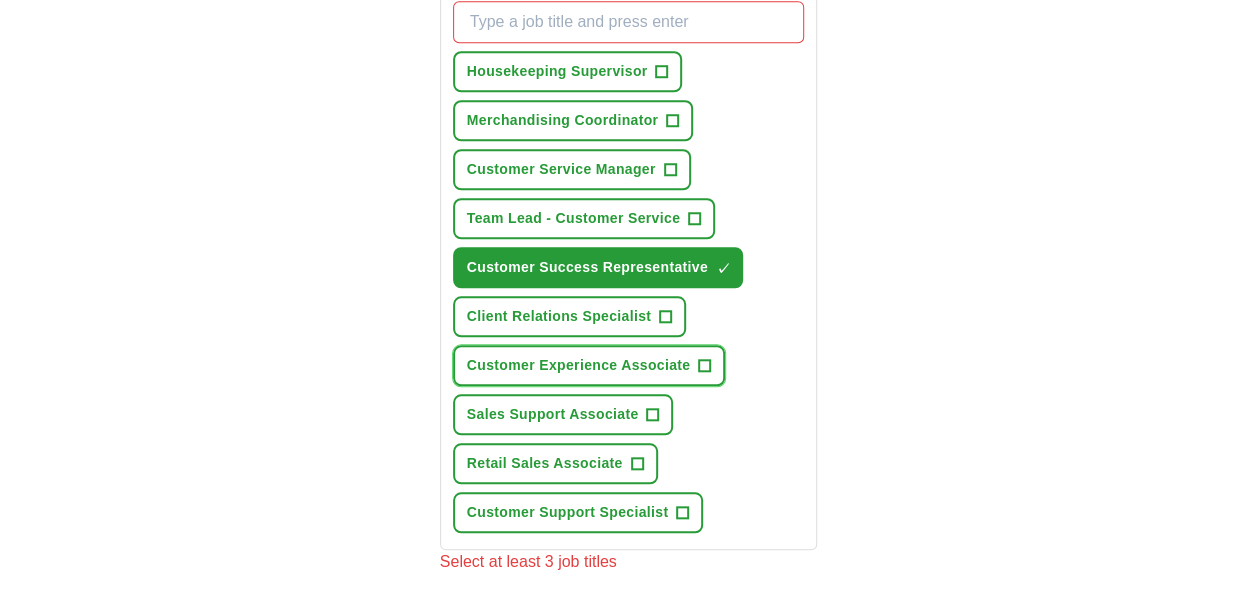click on "+" at bounding box center (705, 366) 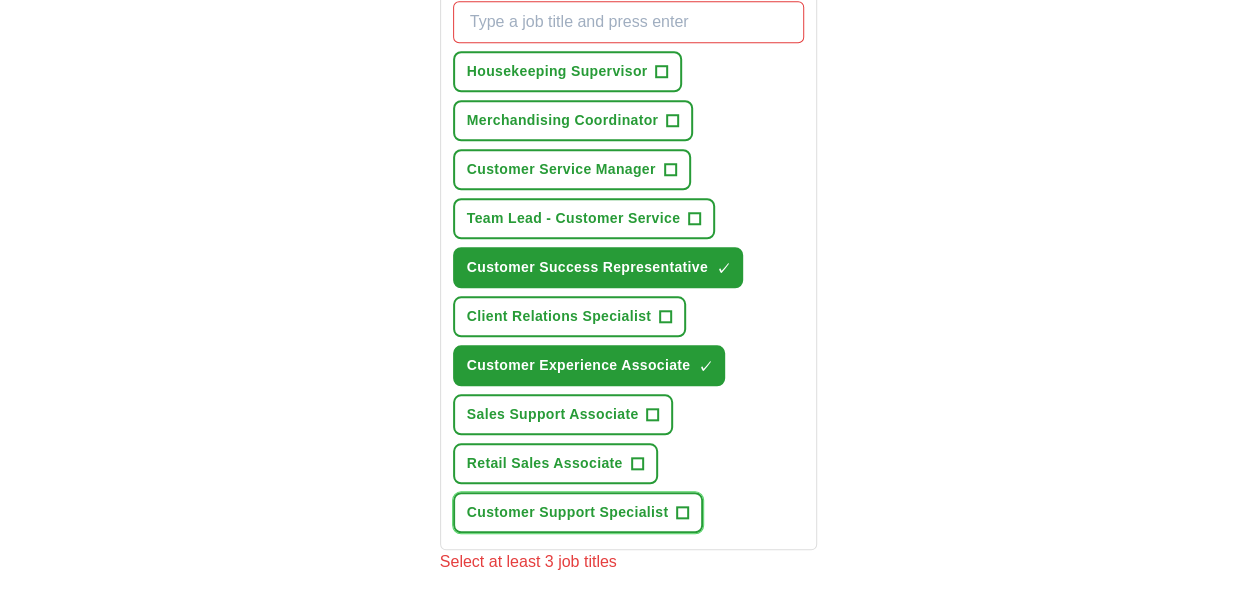 click on "+" at bounding box center (683, 513) 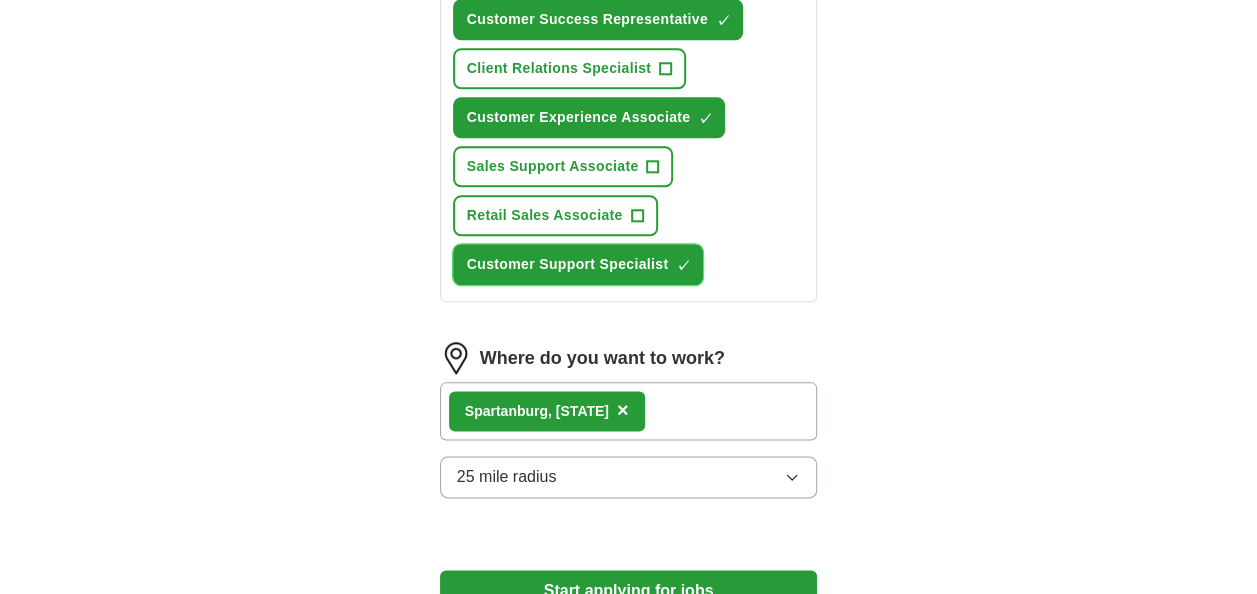 scroll, scrollTop: 1076, scrollLeft: 0, axis: vertical 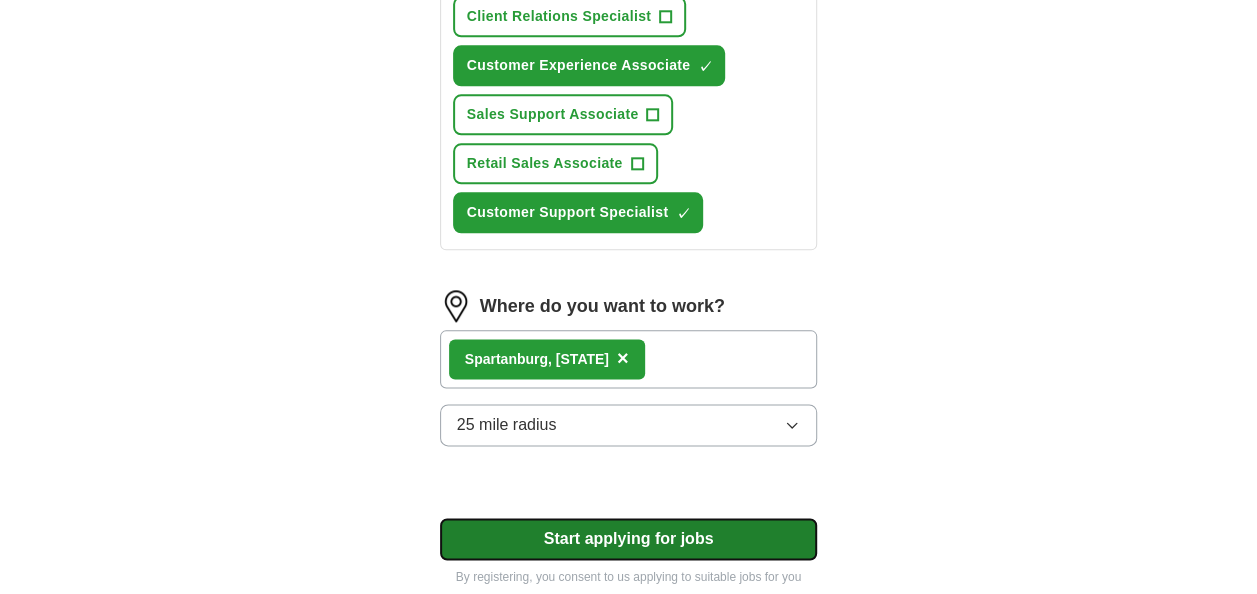 click on "Start applying for jobs" at bounding box center (629, 539) 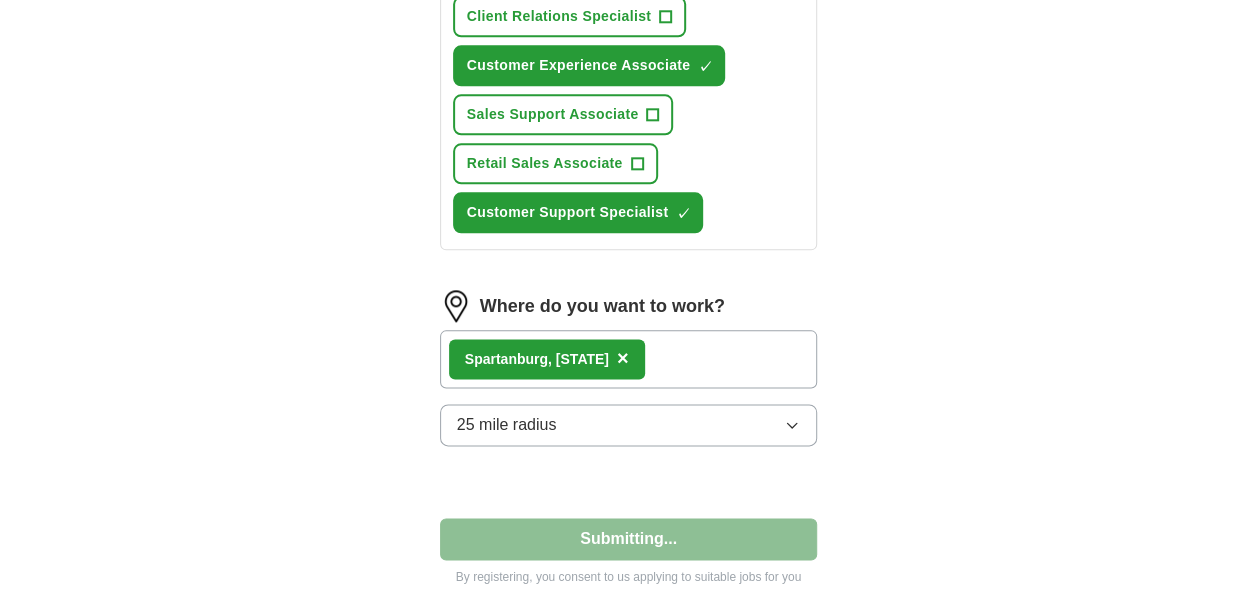 select on "**" 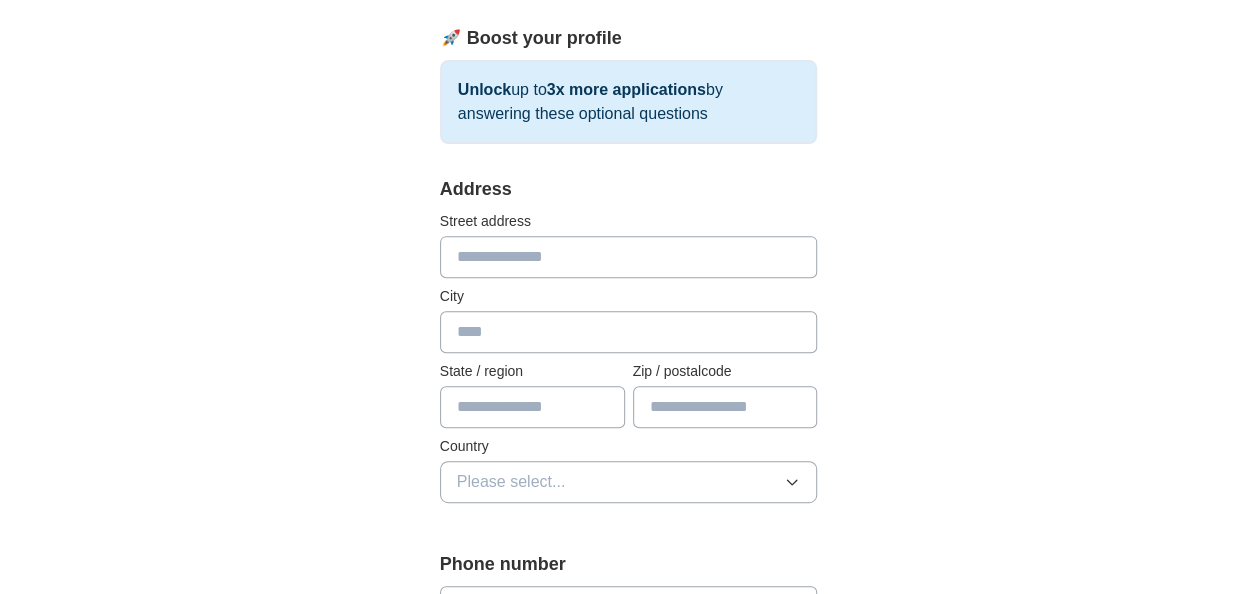 scroll, scrollTop: 300, scrollLeft: 0, axis: vertical 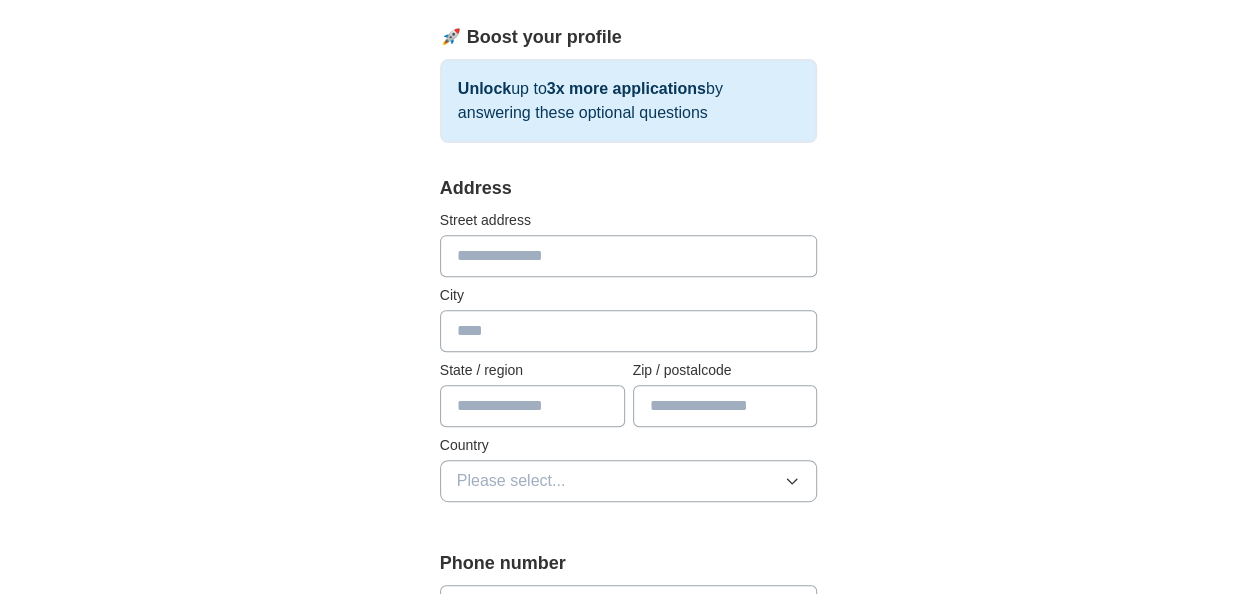 click at bounding box center (629, 256) 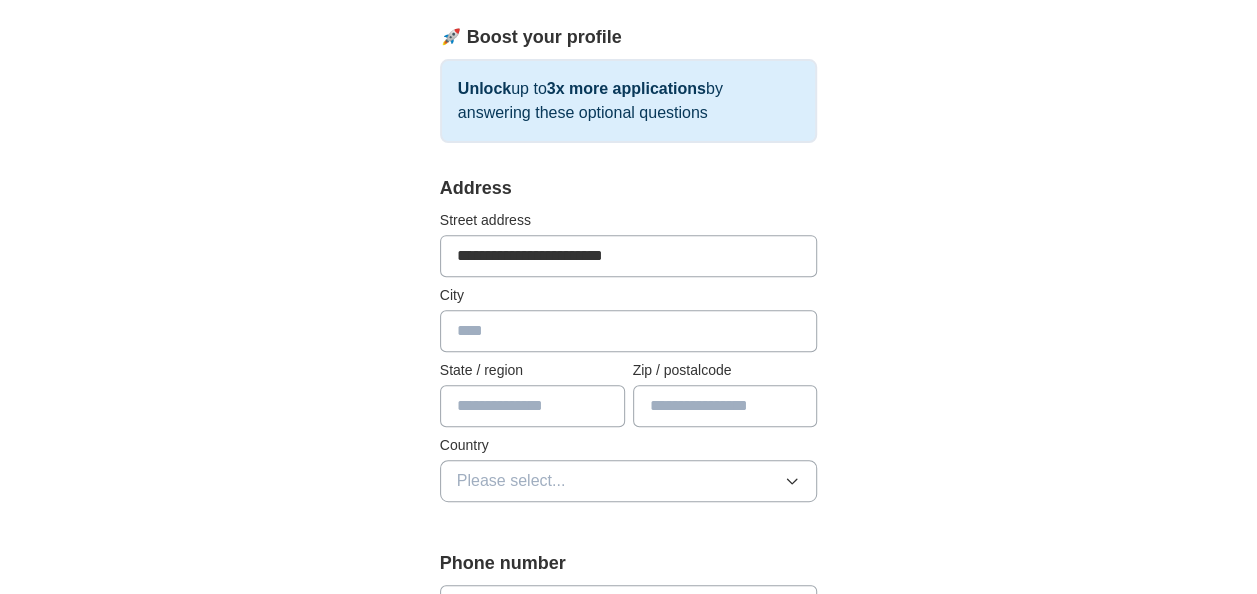 type on "**********" 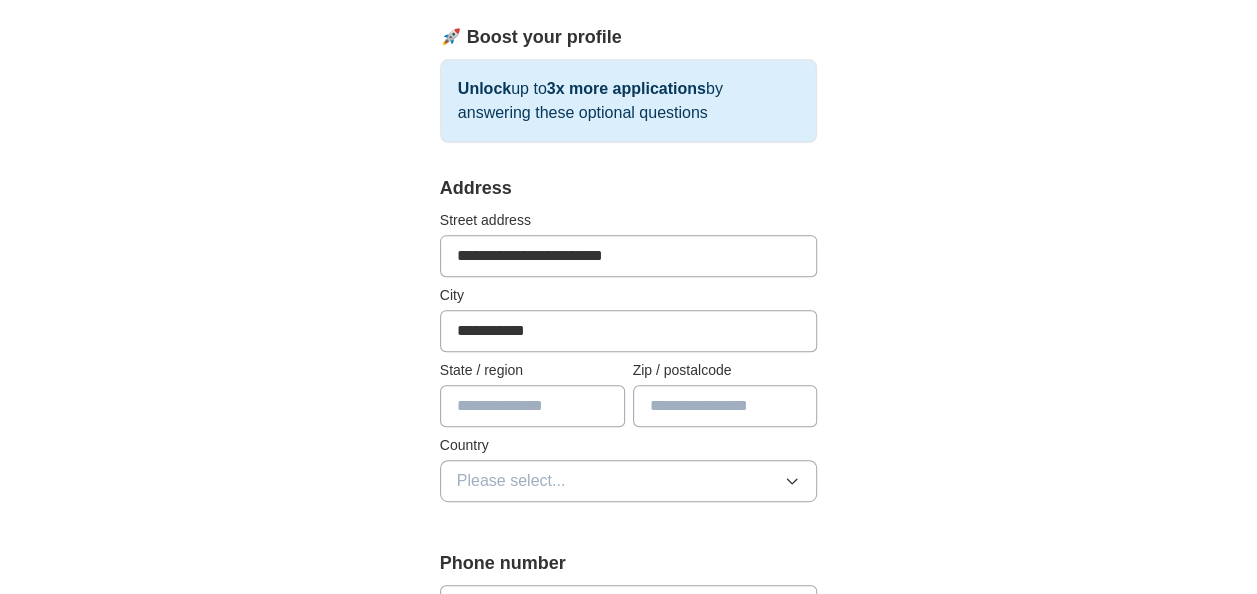 type on "*****" 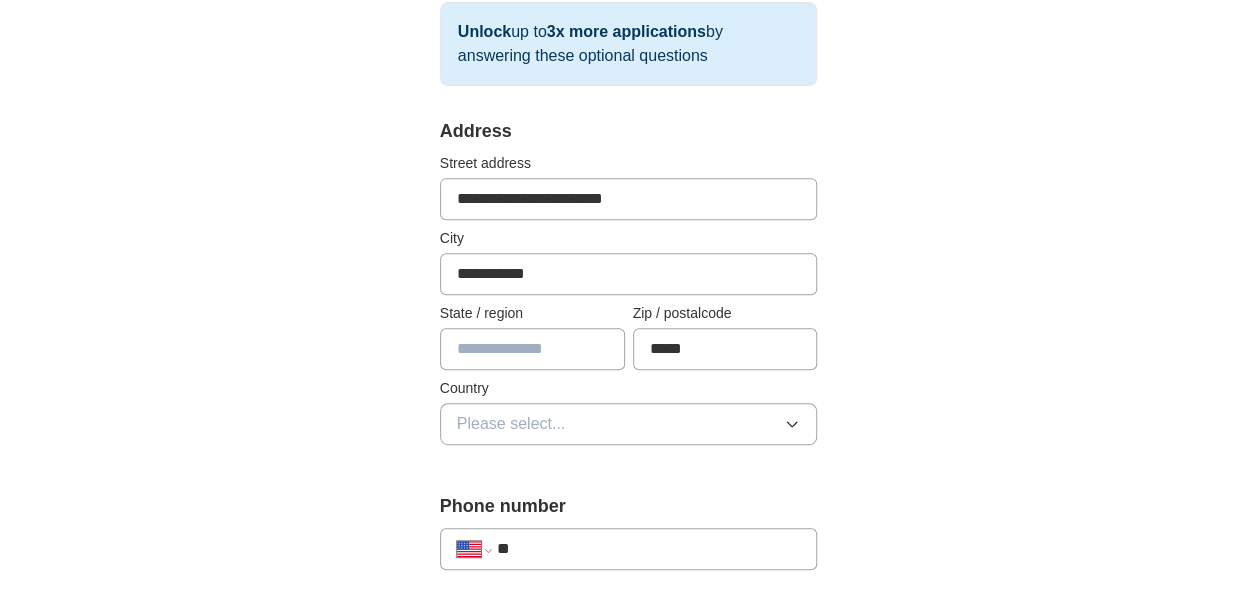 scroll, scrollTop: 400, scrollLeft: 0, axis: vertical 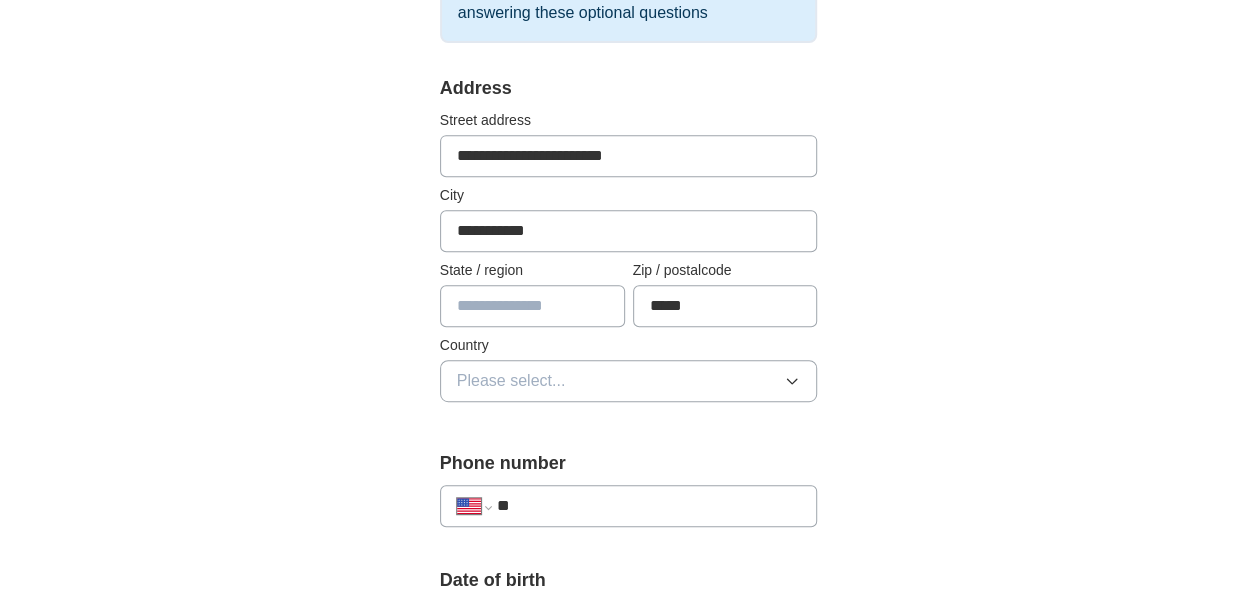 click at bounding box center [532, 306] 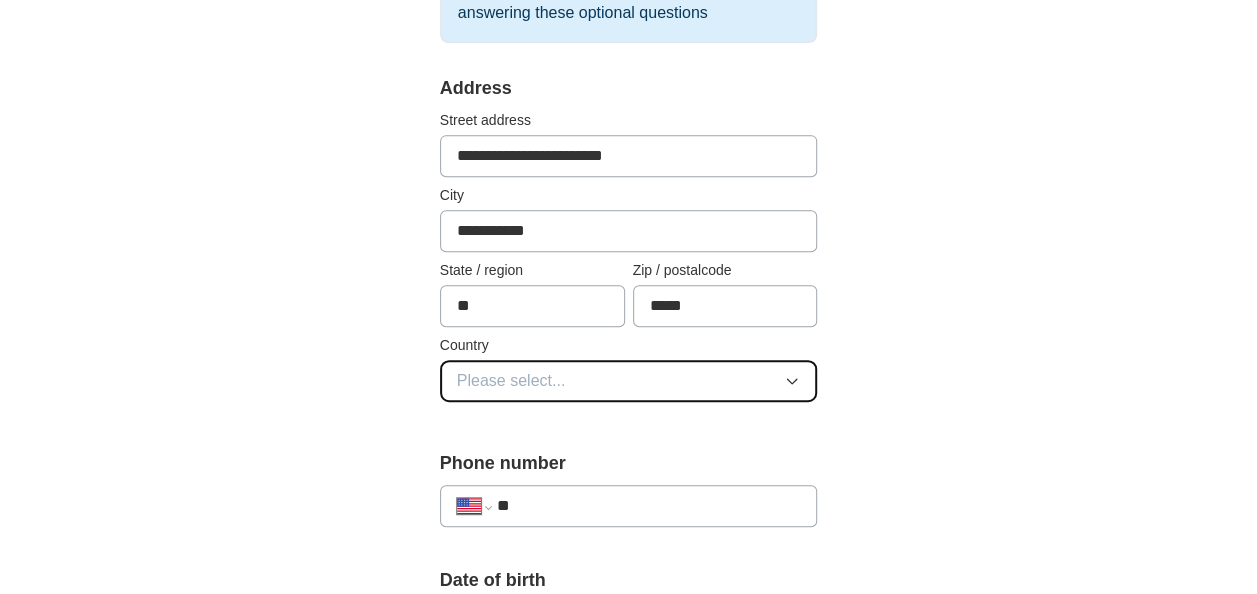 click on "Please select..." at bounding box center [511, 381] 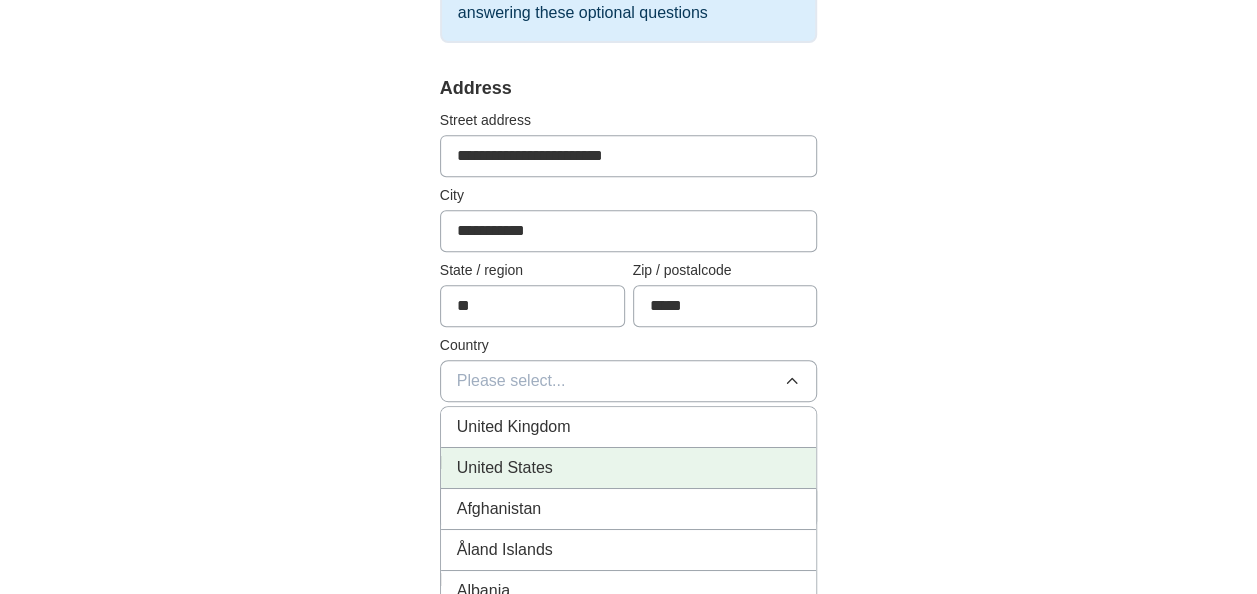 click on "United States" at bounding box center [505, 468] 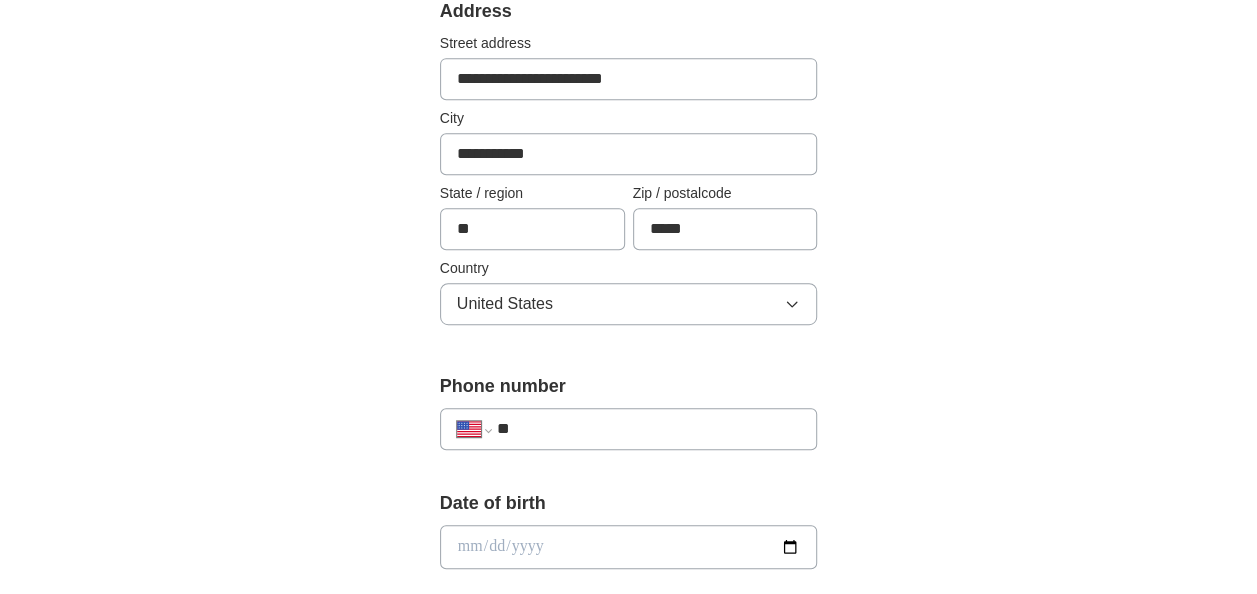 scroll, scrollTop: 600, scrollLeft: 0, axis: vertical 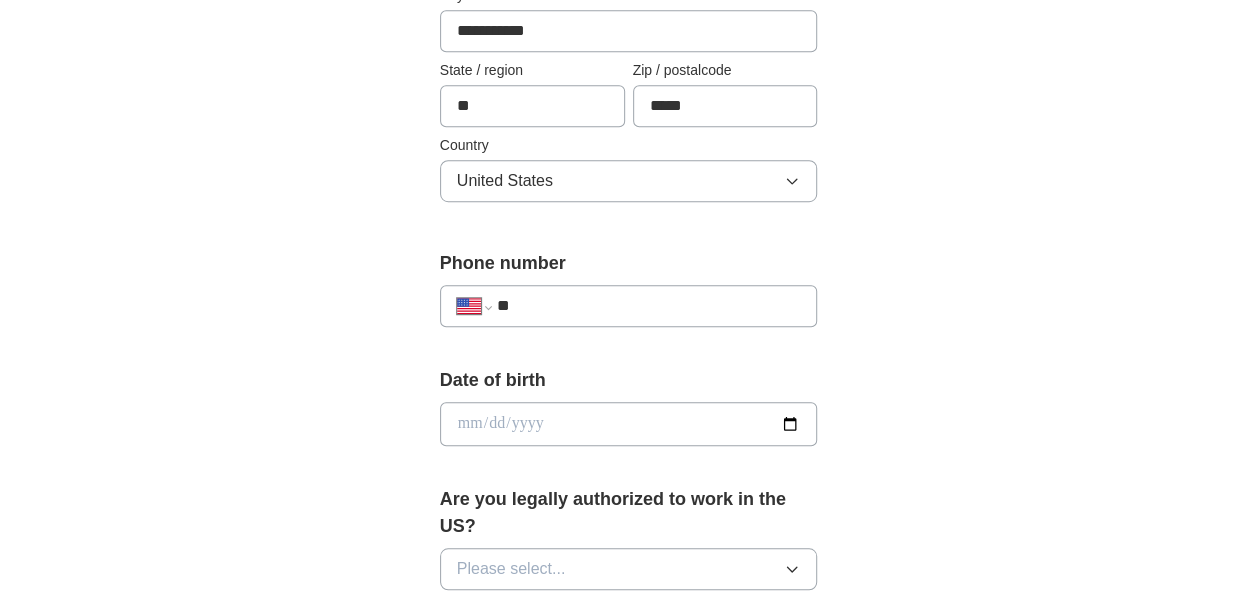click on "**" at bounding box center [649, 306] 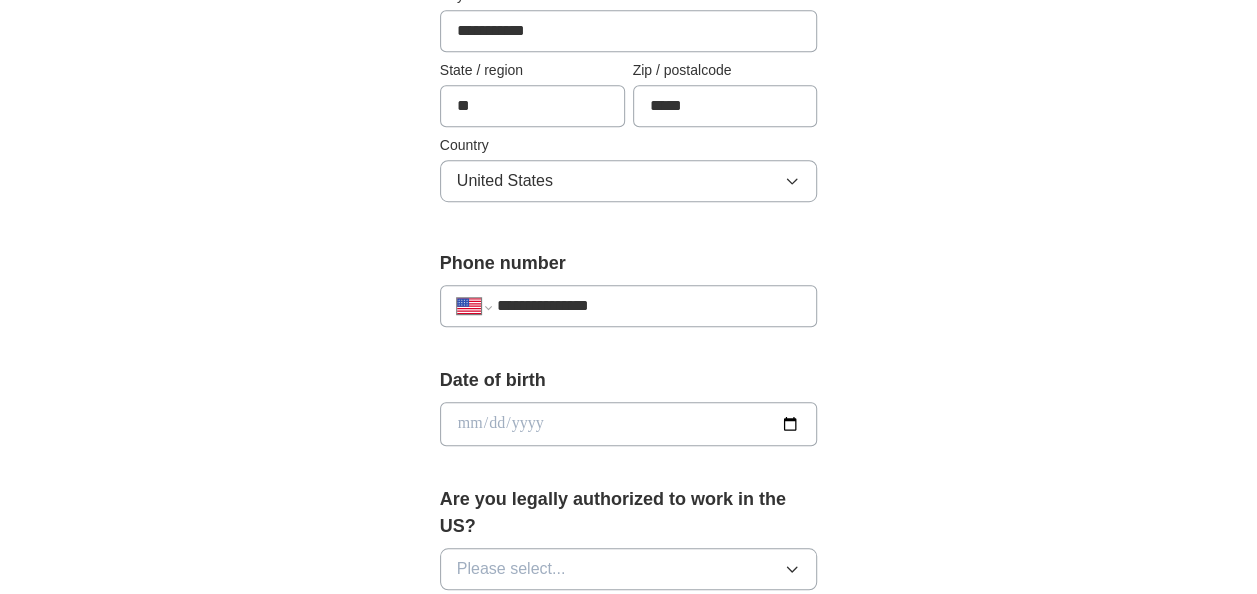 click at bounding box center (629, 424) 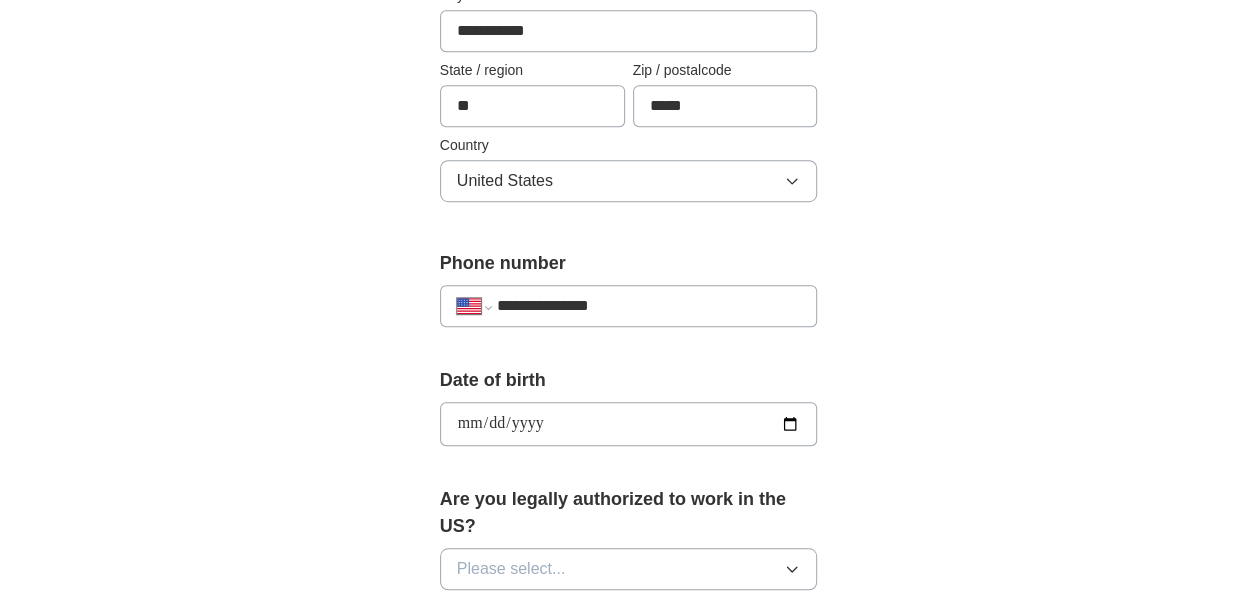 type on "**********" 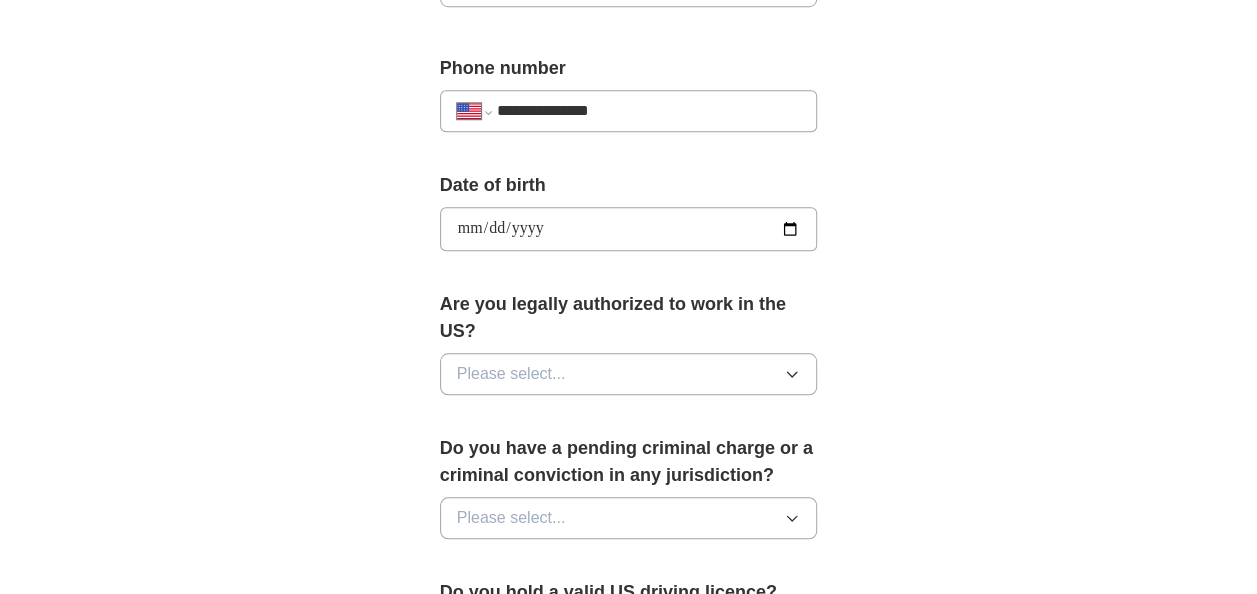 scroll, scrollTop: 900, scrollLeft: 0, axis: vertical 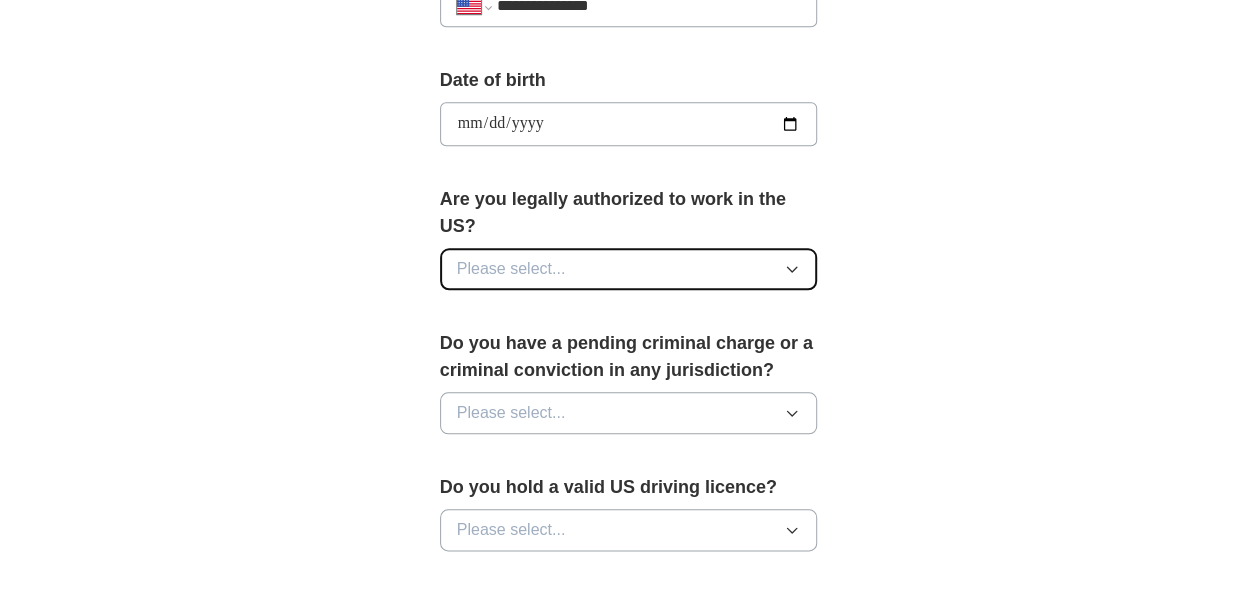 click on "Please select..." at bounding box center (511, 269) 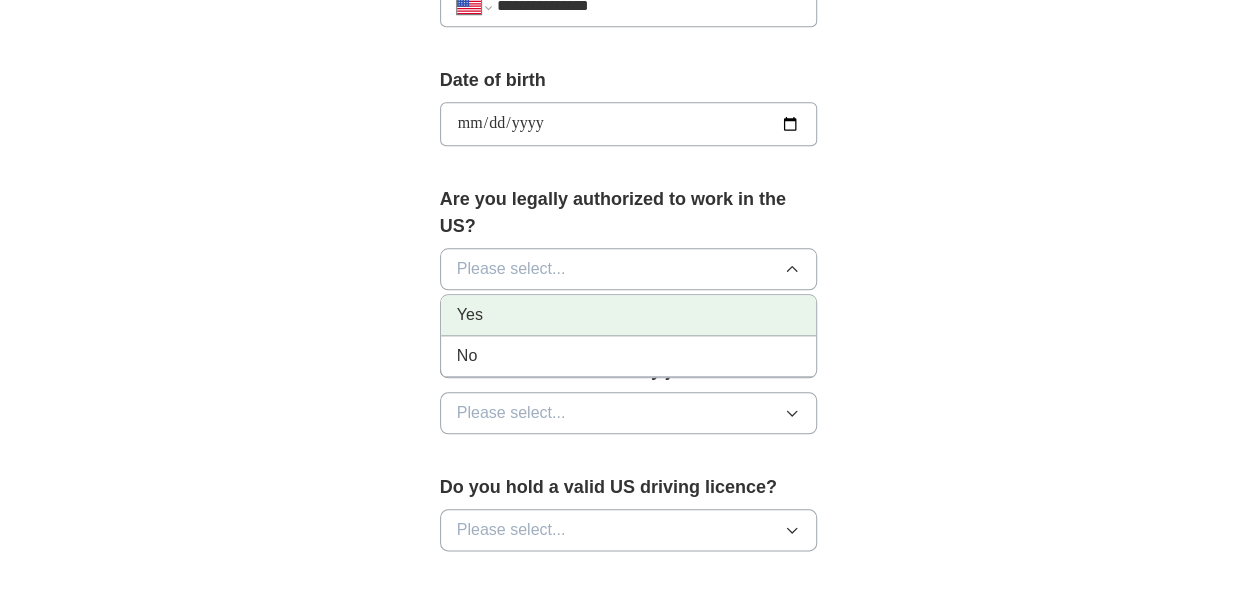 click on "Yes" at bounding box center (629, 315) 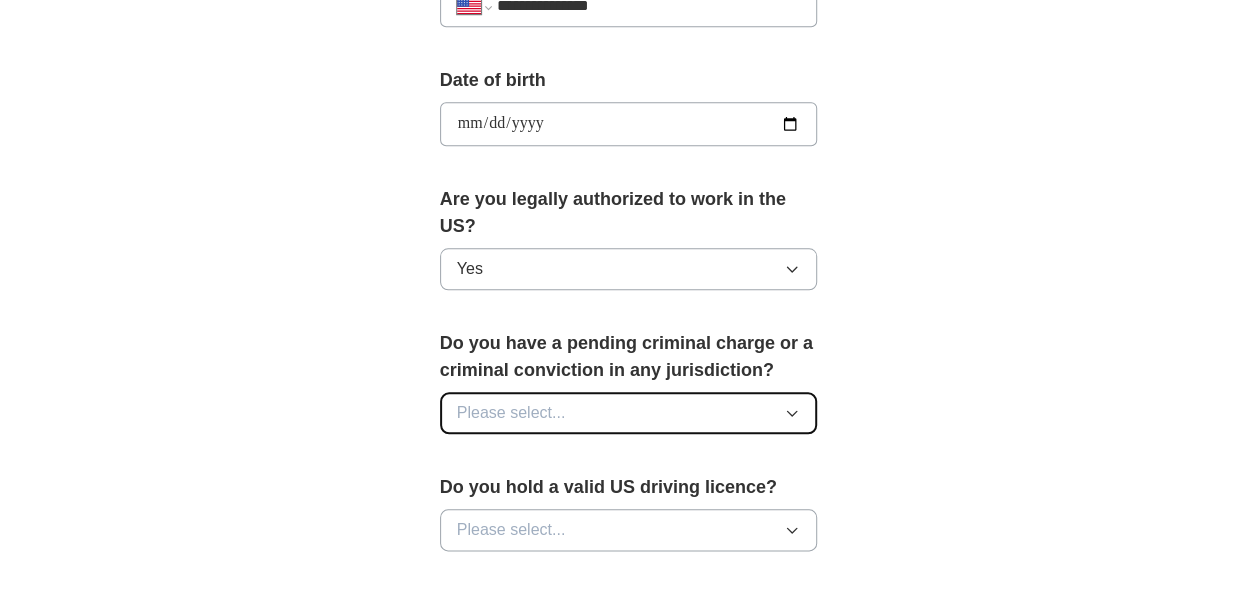 click on "Please select..." at bounding box center [511, 413] 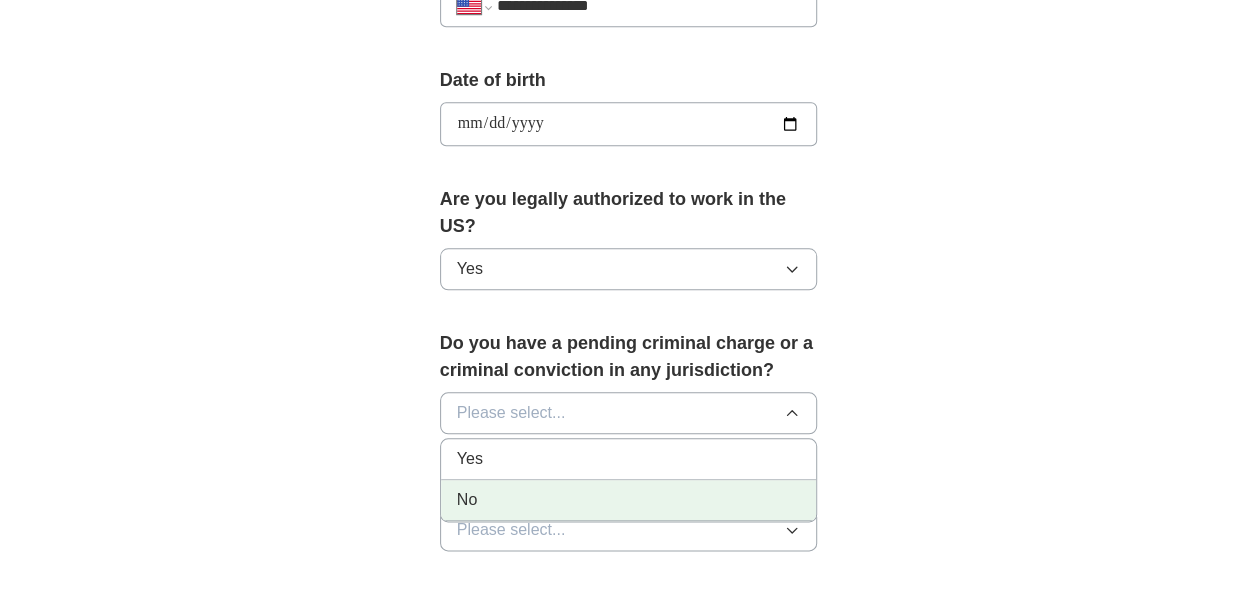 click on "No" at bounding box center (629, 500) 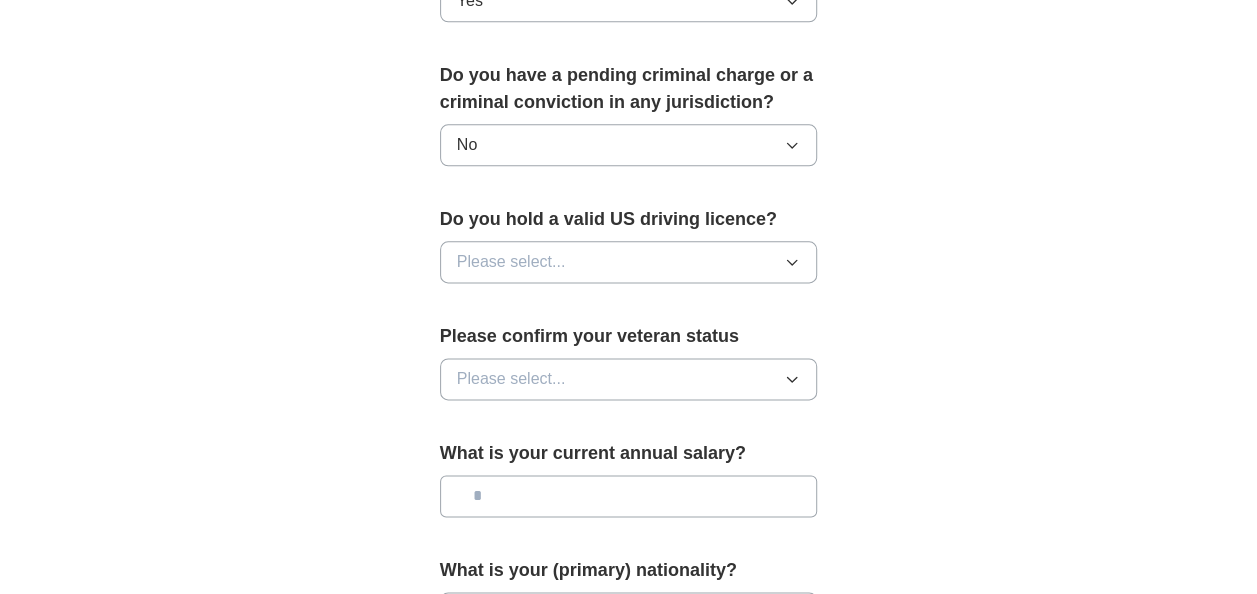 scroll, scrollTop: 1200, scrollLeft: 0, axis: vertical 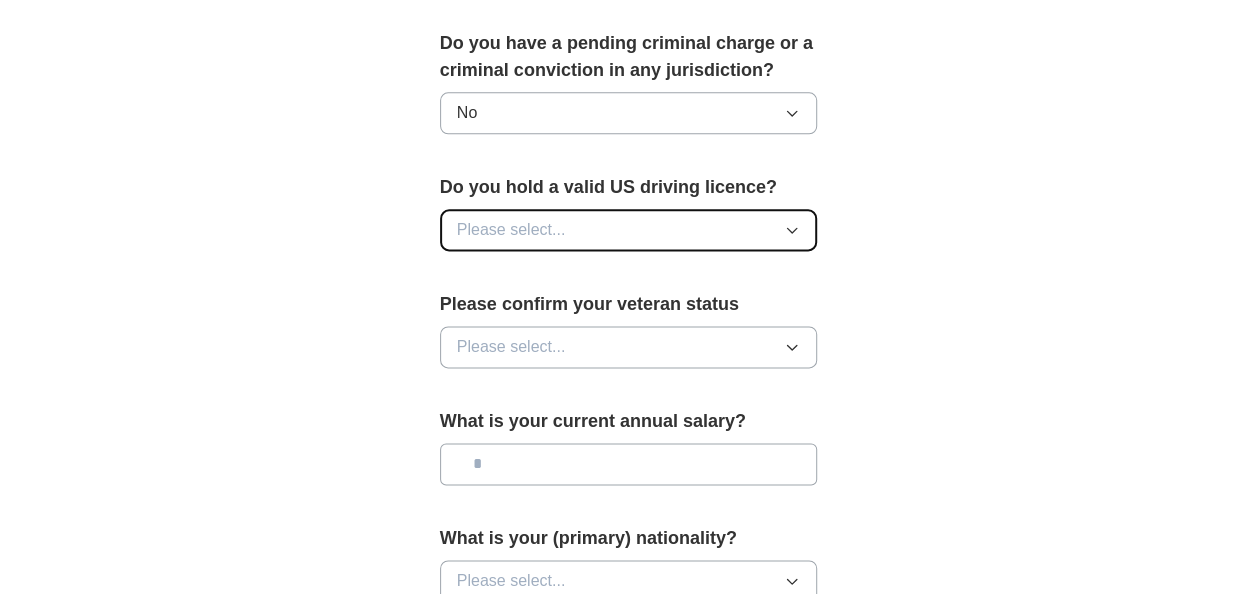 click on "Please select..." at bounding box center (629, 230) 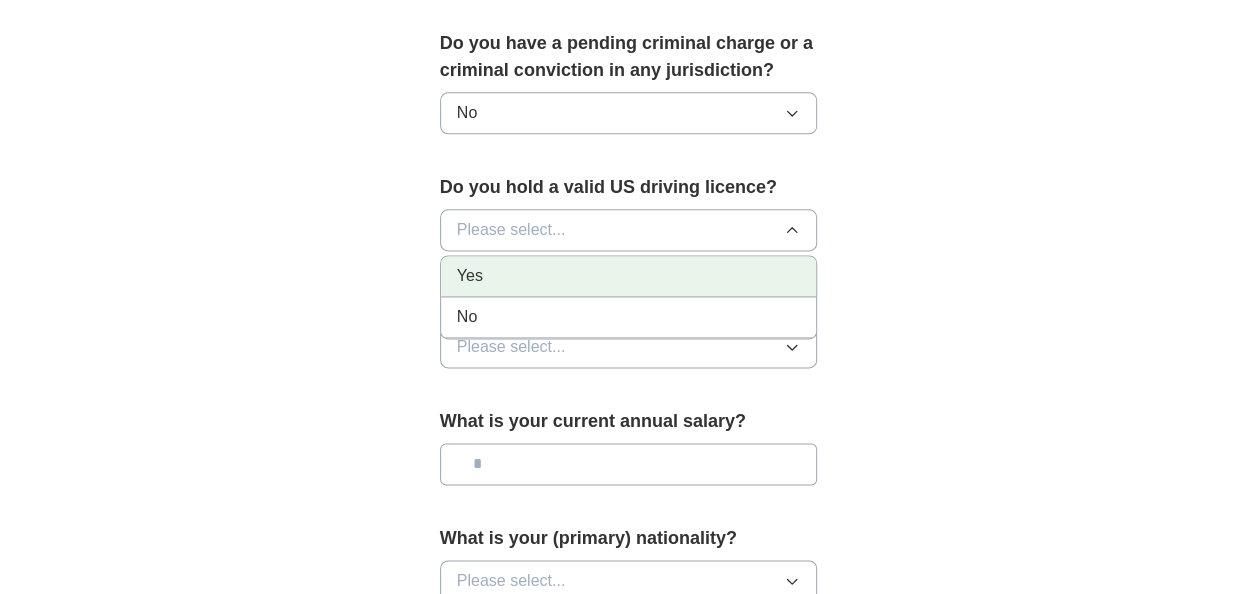 click on "Yes" at bounding box center (629, 276) 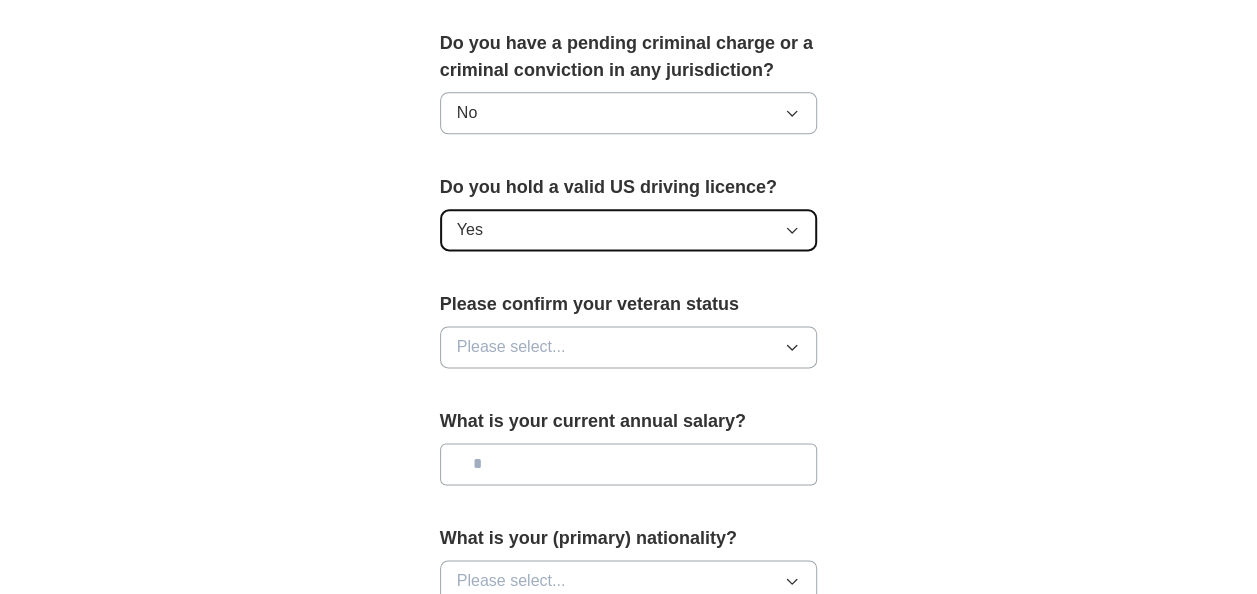 click on "Yes" at bounding box center (629, 230) 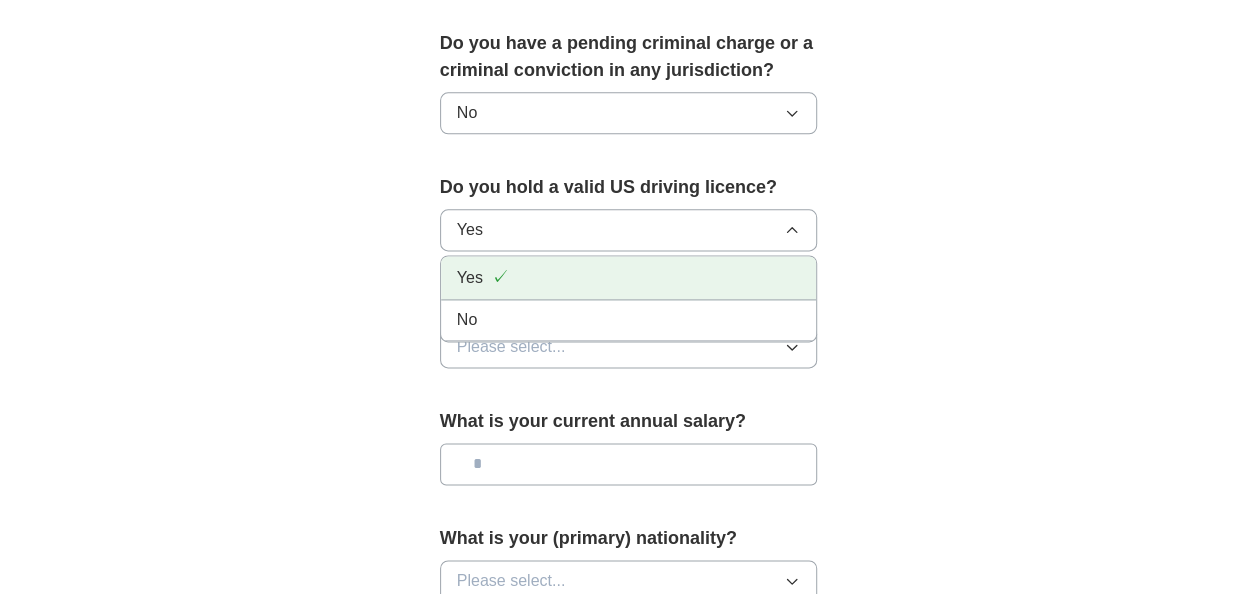 click on "Yes ✓" at bounding box center (629, 278) 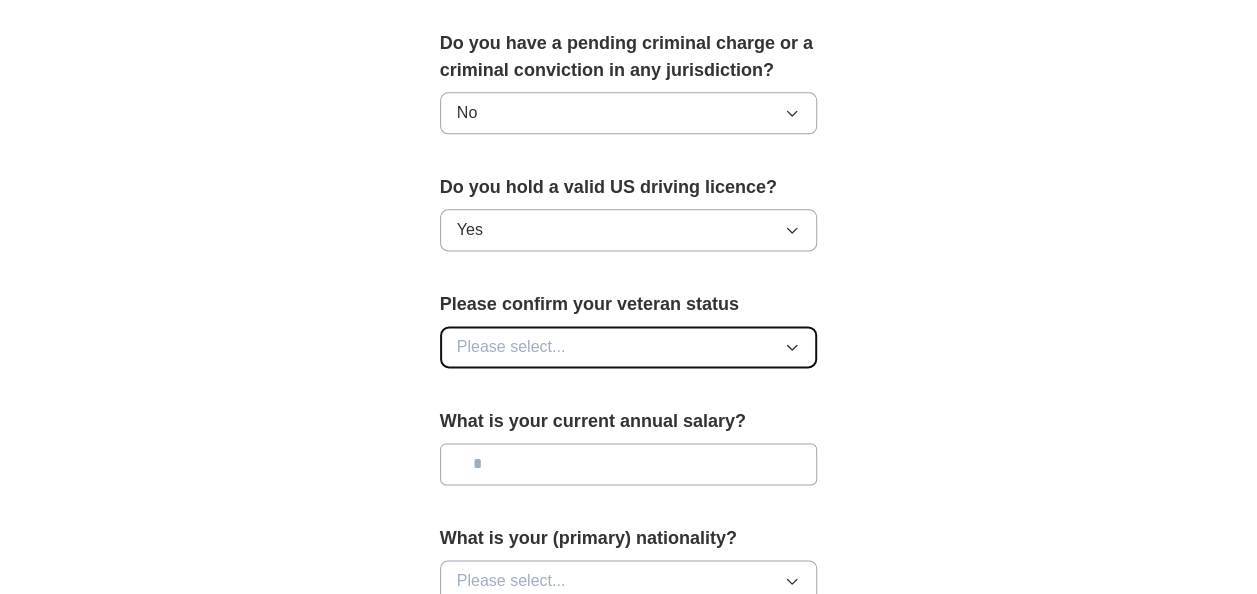 click on "Please select..." at bounding box center (629, 347) 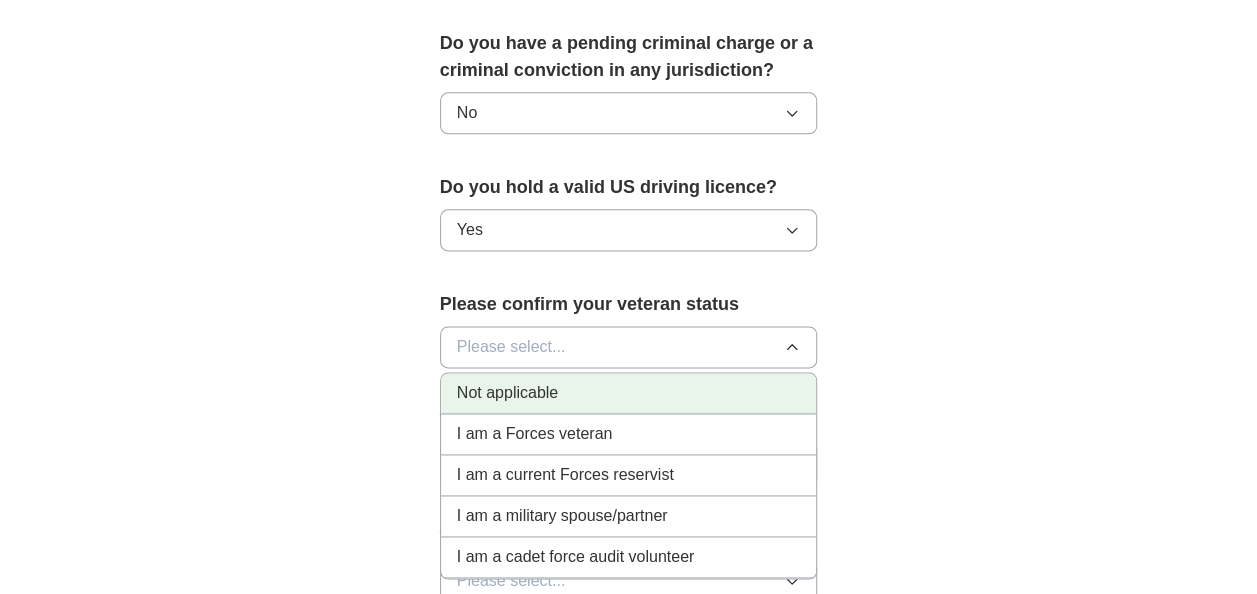 click on "Not applicable" at bounding box center [507, 393] 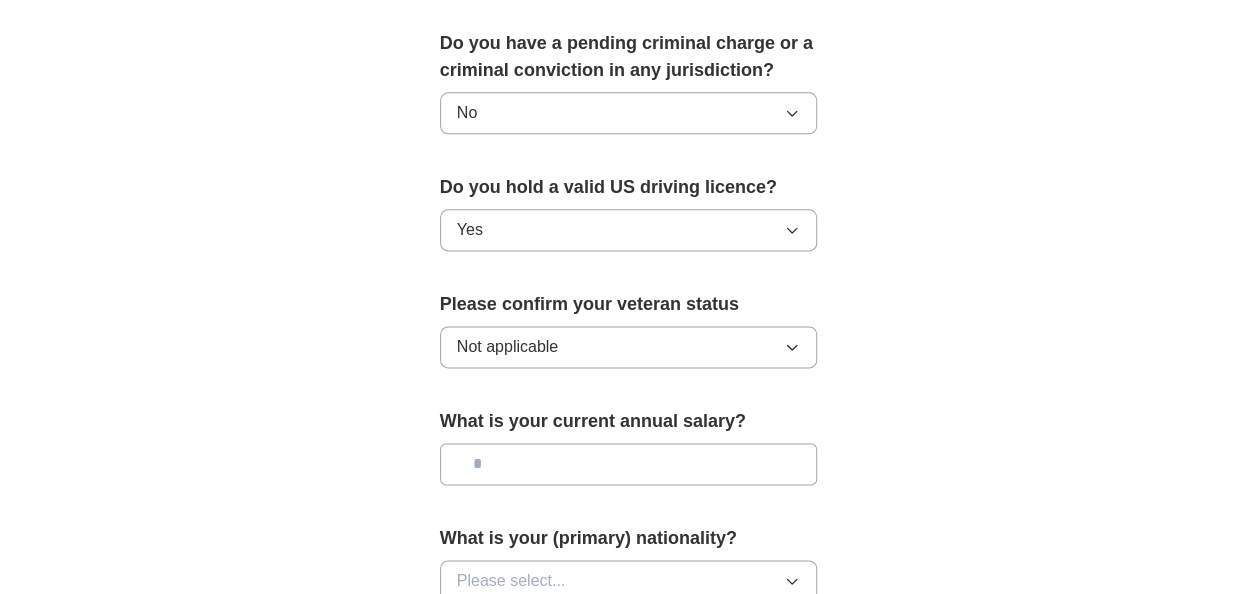click at bounding box center (629, 464) 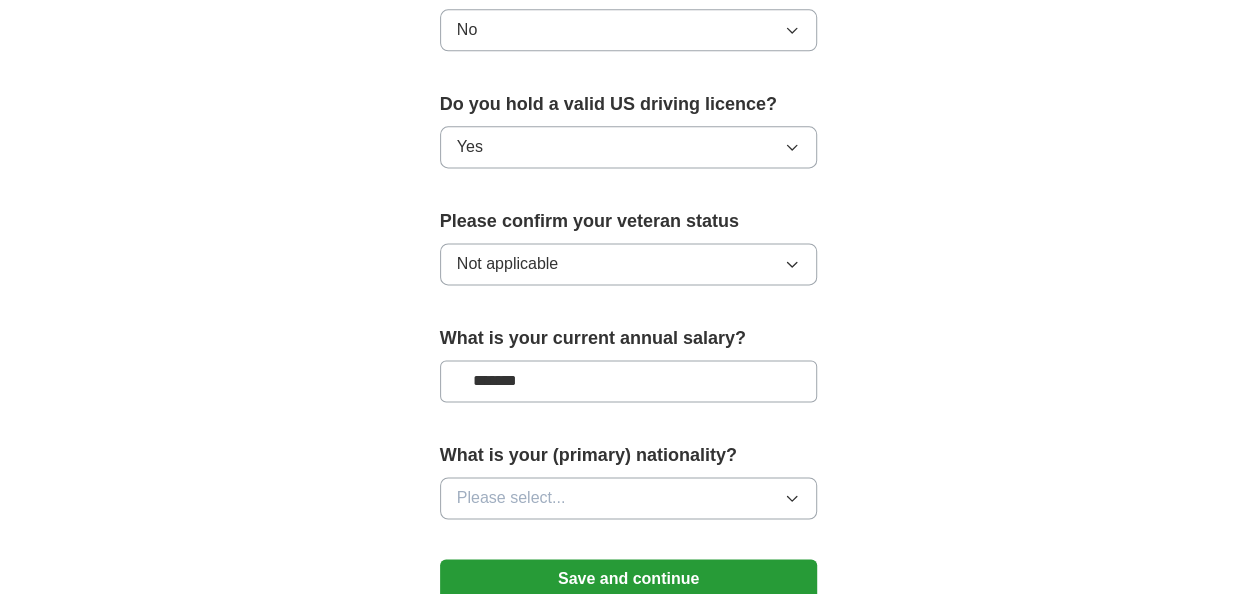 scroll, scrollTop: 1400, scrollLeft: 0, axis: vertical 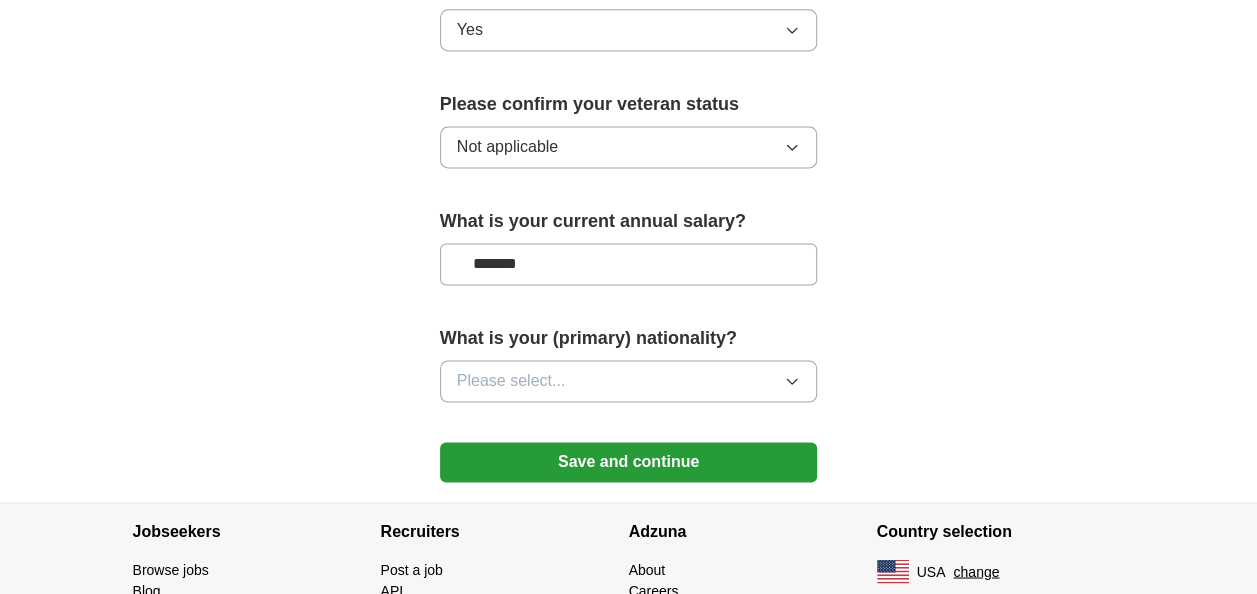type on "*******" 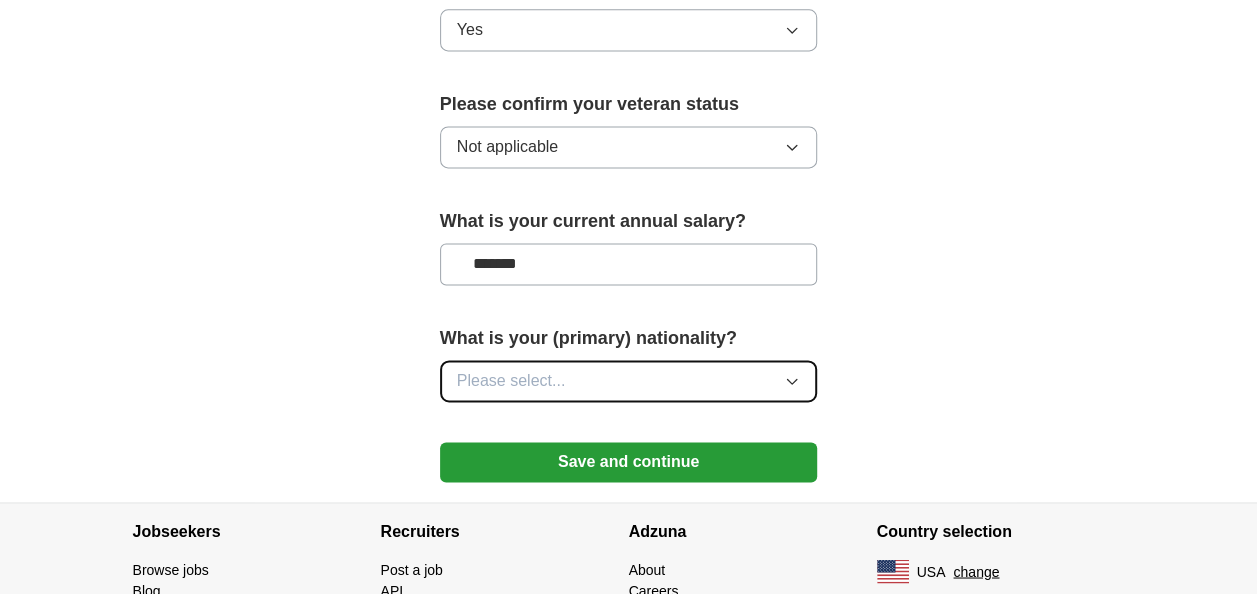 click on "Please select..." at bounding box center (629, 381) 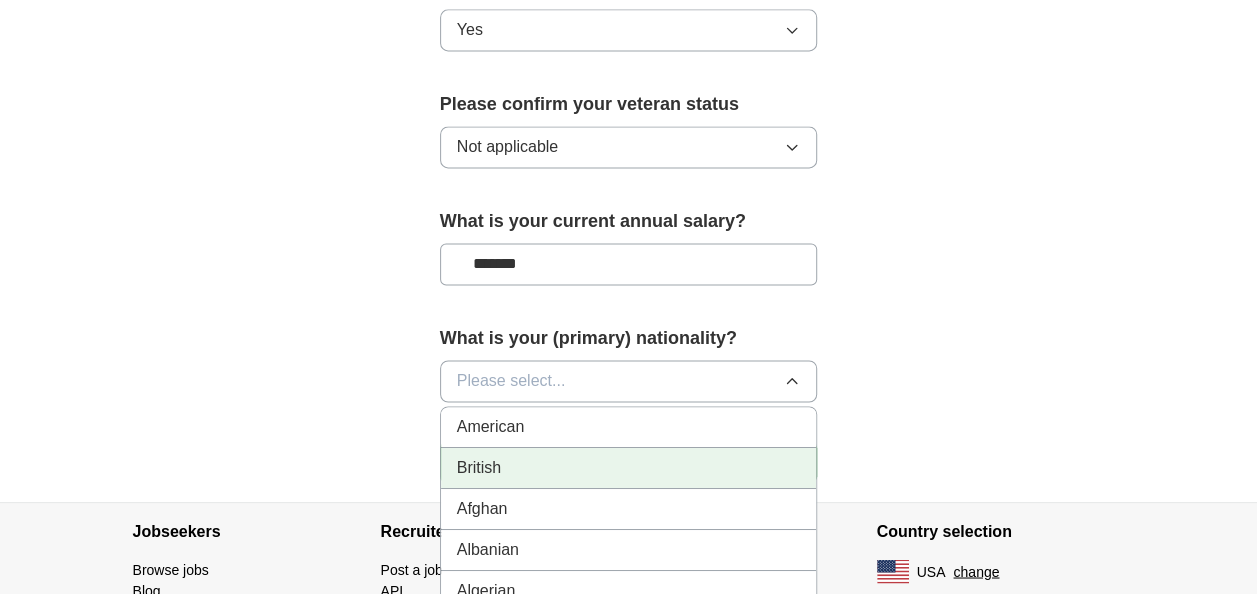 click on "American British Afghan Albanian Algerian Andorran Angolan Antiguans Argentinean Armenian Australian Austrian Azerbaijani Bahamian Bahraini Bangladeshi Barbadian Barbudans Batswana Belarusian Belgian Belizean Beninese Bhutanese Bolivian Bosnian Brazilian Bruneian Bulgarian Burkinabe Burmese Burundian Cambodian Cameroonian Canadian Cape Verdean Central African Chadian Chilean Chinese Colombian Comoran Congolese Costa Rican Croatian Cuban Cypriot Czech Danish Djibouti Dominican Dutch East Timorese Ecuadorean Egyptian Emirian Equatorial Guinean Eritrean Estonian Ethiopian Fijian Filipino Finnish French Gabonese Gambian Georgian German Ghanaian Greek Grenadian Guatemalan Guinea-Bissauan Guinean Guyanese Haitian Herzegovinian Honduran Hungarian Icelander Indian Indonesian Iranian Iraqi Irish Israeli Italian Ivorian Jamaican Japanese Jordanian Kazakhstani Kenyan Kittian and Nevisian Kuwaiti Kyrgyz Laotian Latvian Lebanese Liberian Libyan Liechtensteiner Lithuanian Luxembourger Macedonian Malagasy Malawian Malaysian" at bounding box center [629, 606] 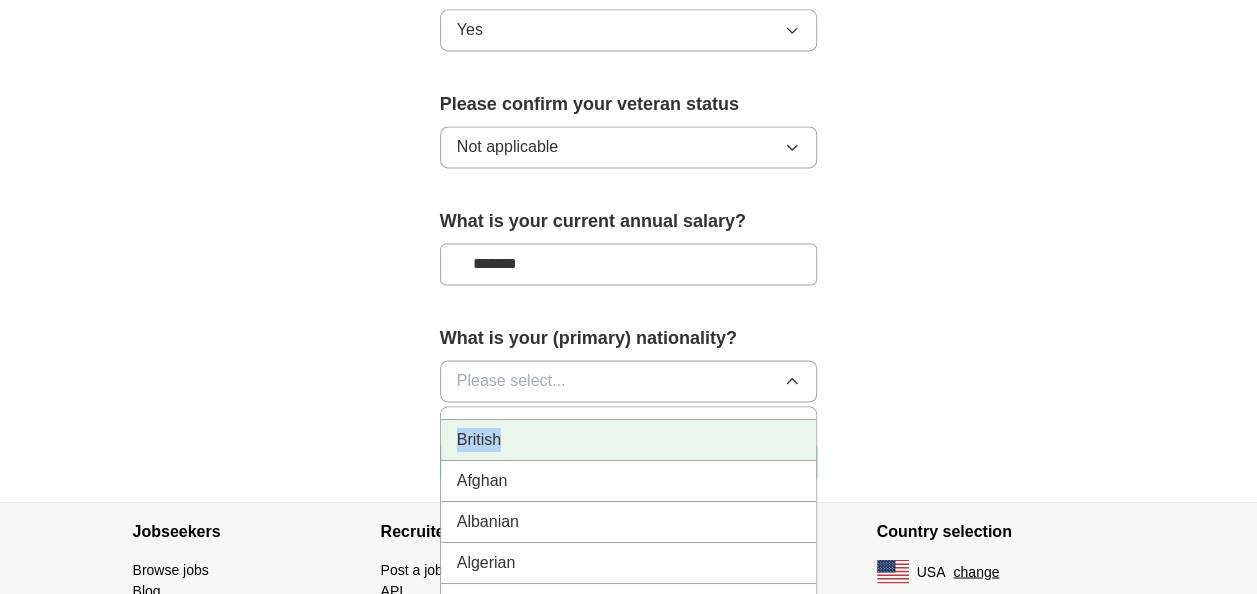 scroll, scrollTop: 0, scrollLeft: 0, axis: both 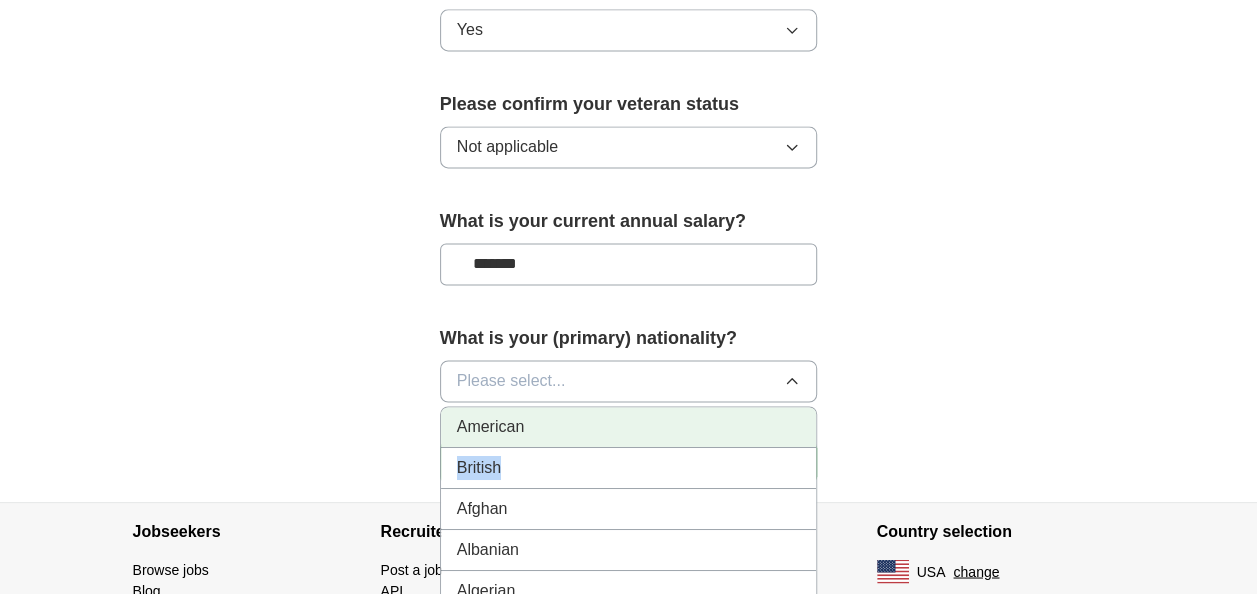 click on "American" at bounding box center (629, 427) 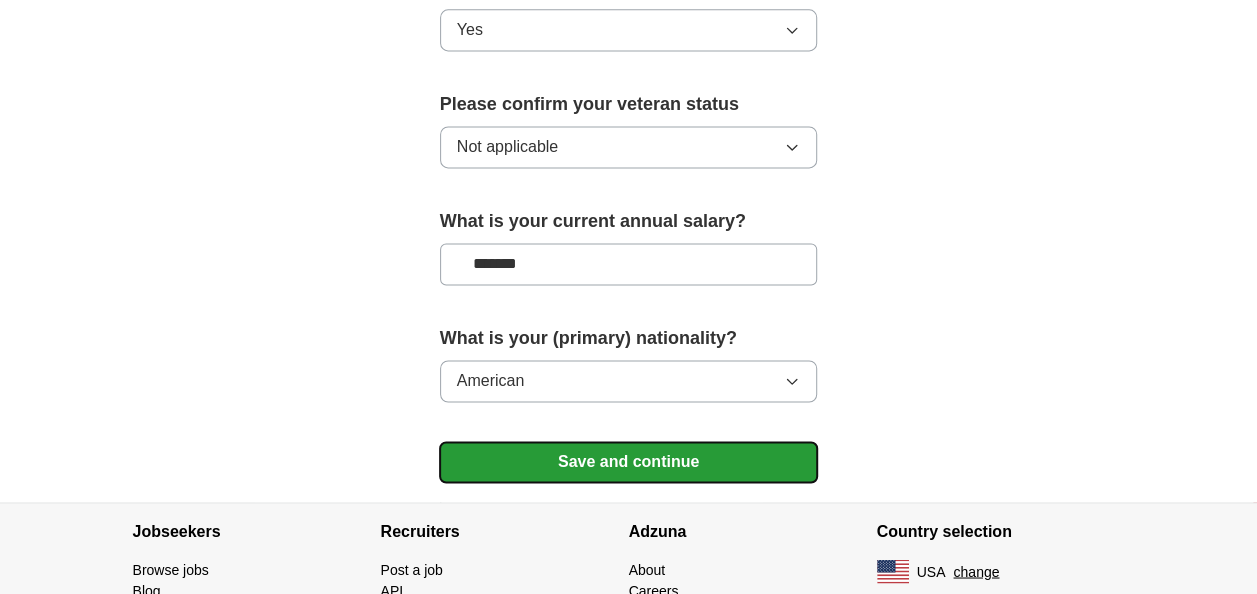 click on "Save and continue" at bounding box center [629, 462] 